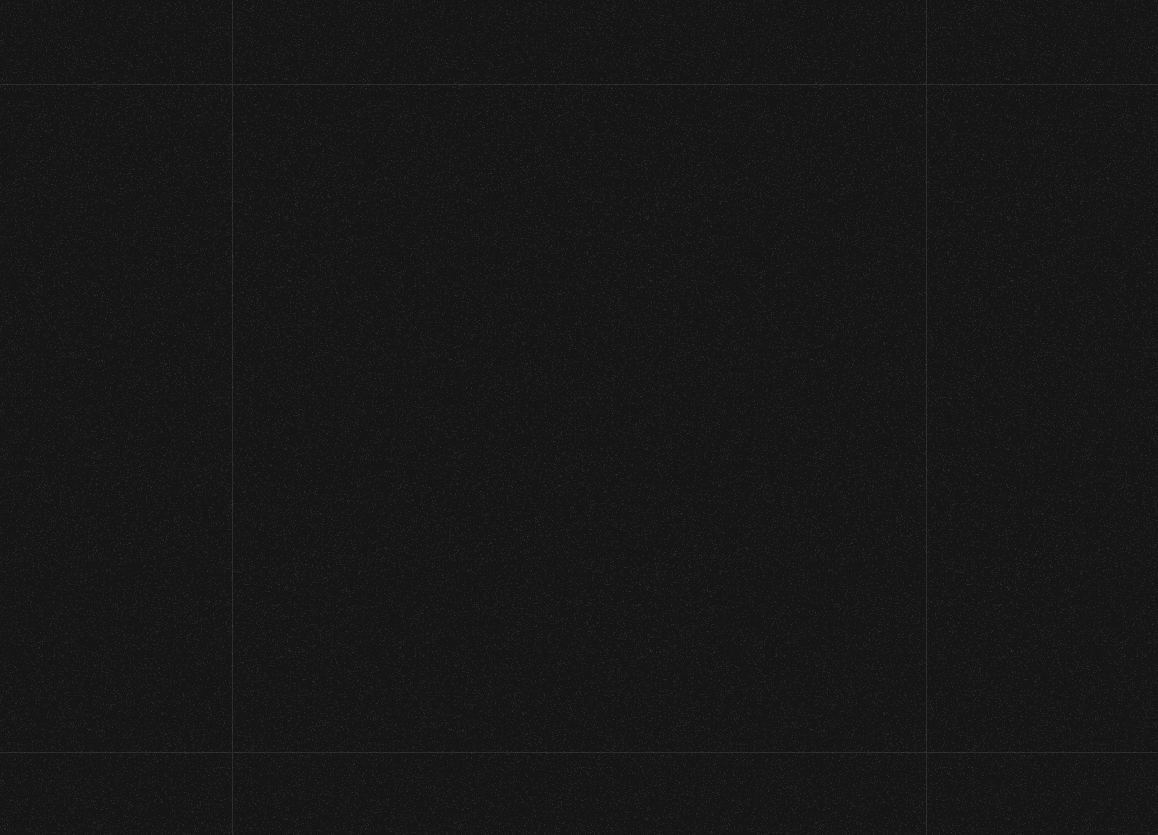scroll, scrollTop: 0, scrollLeft: 0, axis: both 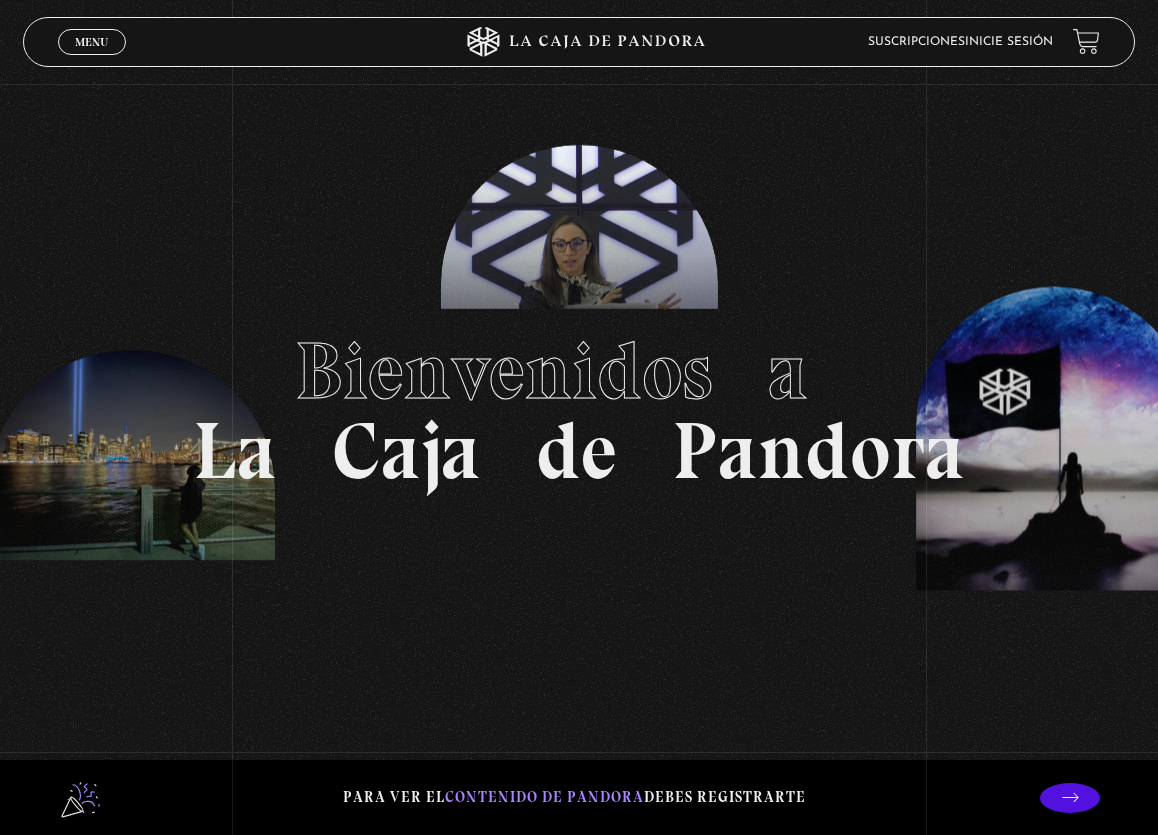 click on "Suscripciones" at bounding box center (916, 42) 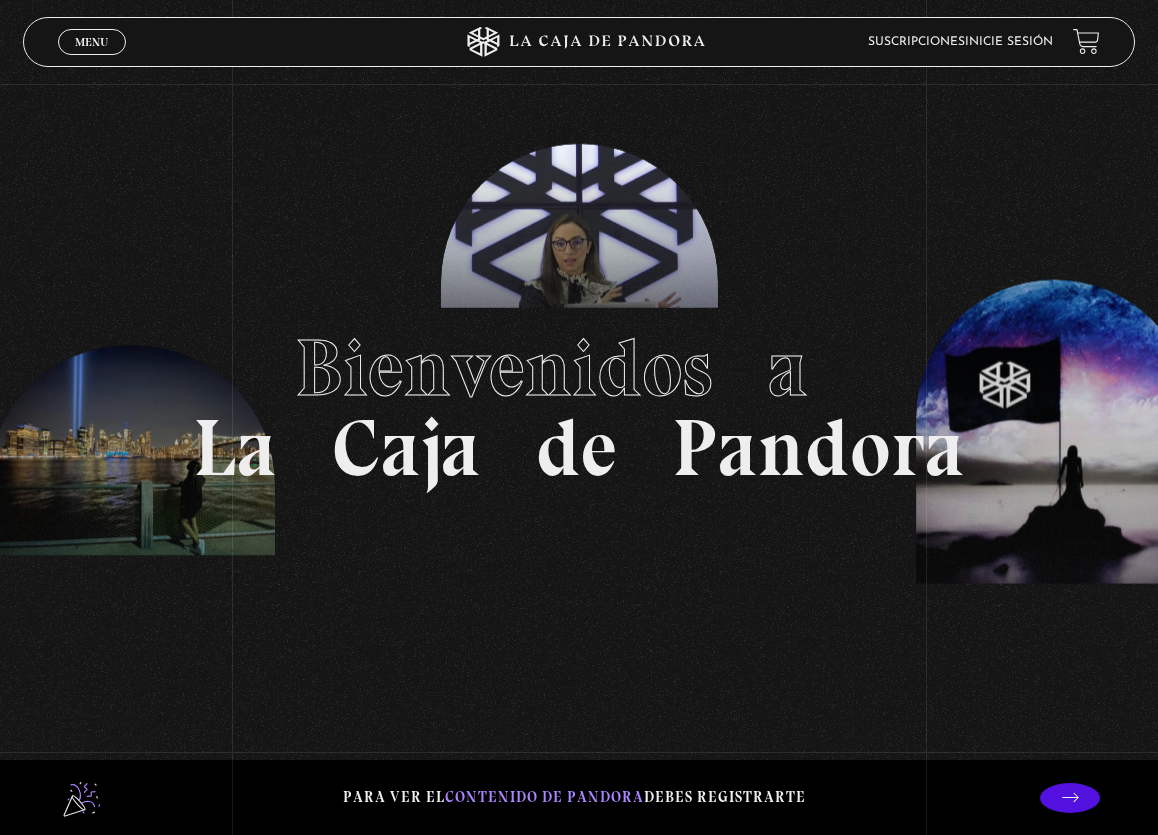 scroll, scrollTop: 11, scrollLeft: 0, axis: vertical 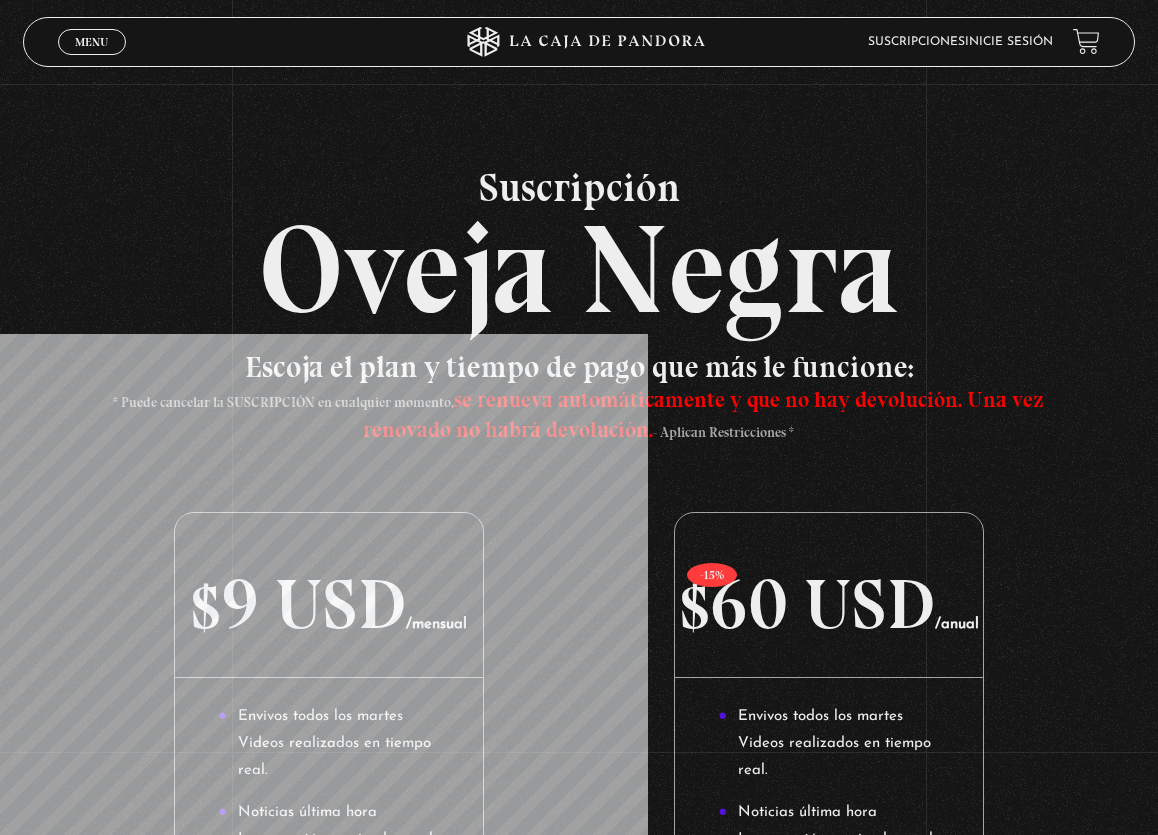 click on "Inicie sesión" at bounding box center [1009, 42] 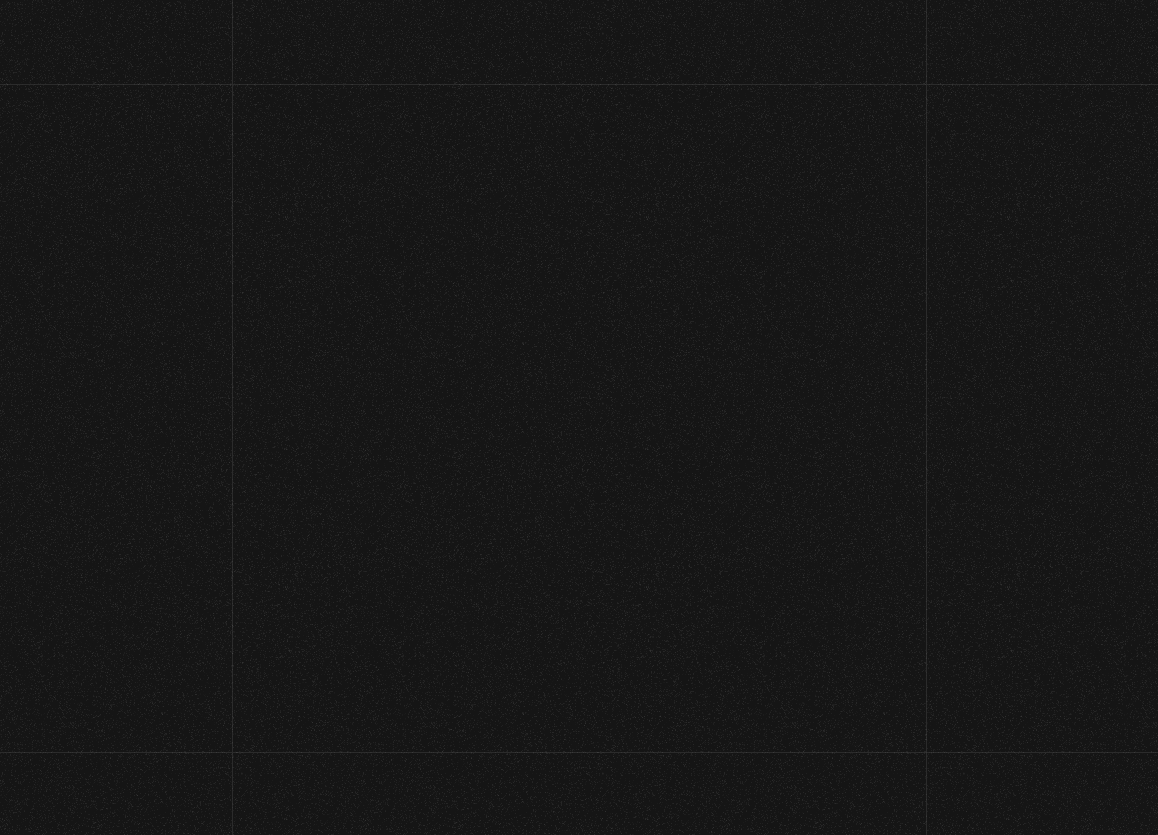 scroll, scrollTop: 0, scrollLeft: 0, axis: both 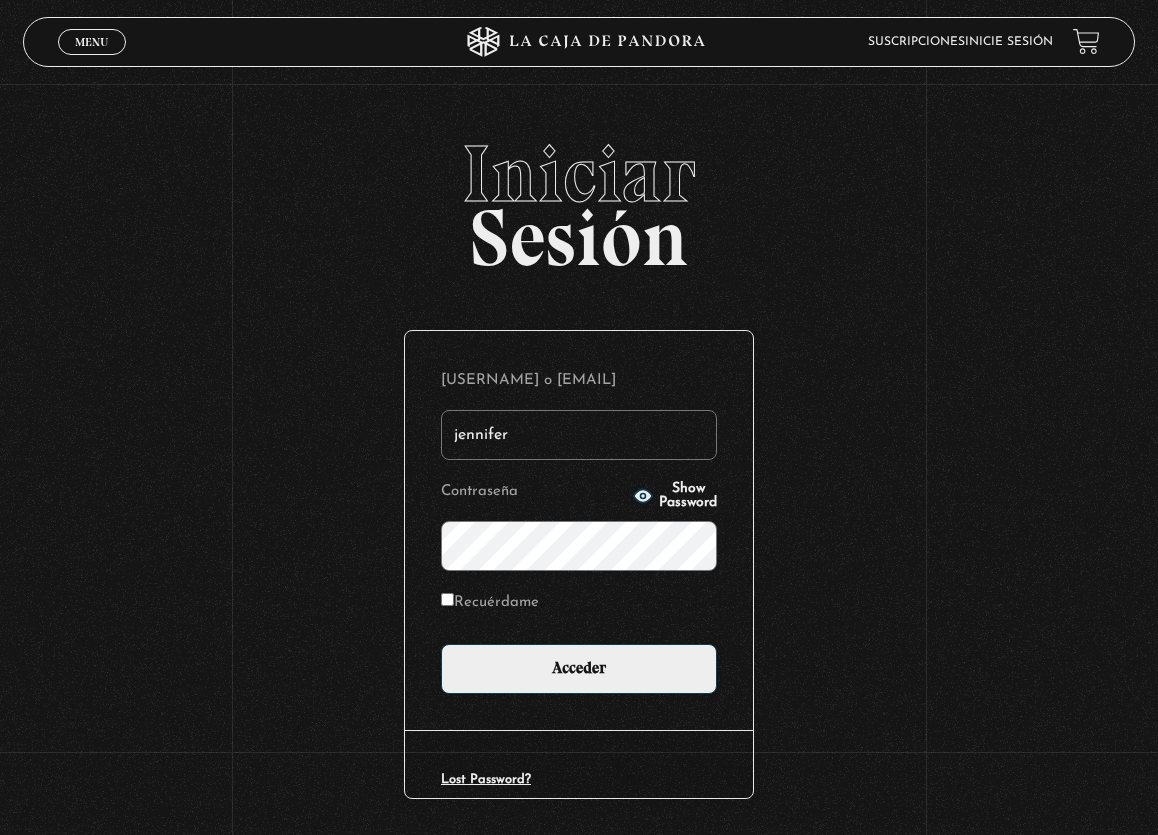 type on "jenniferca1103@hotmail.com" 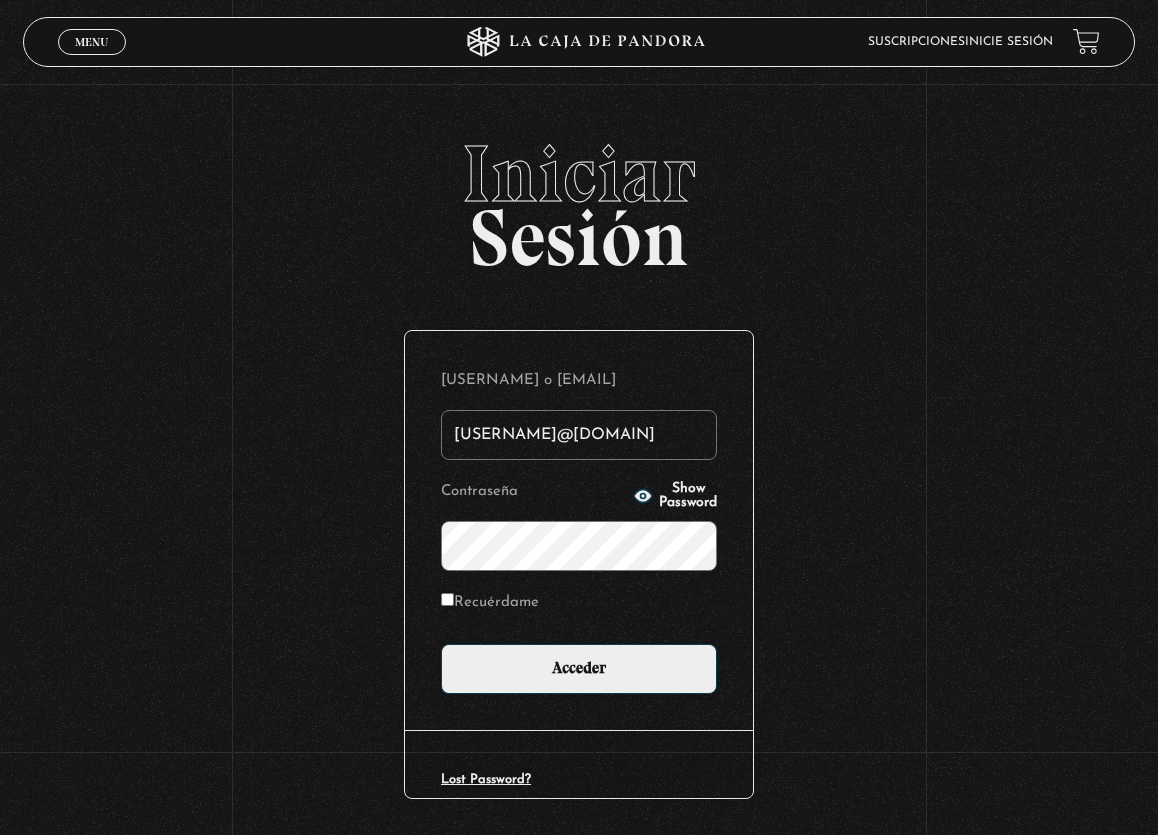 click on "Show Password" at bounding box center (688, 496) 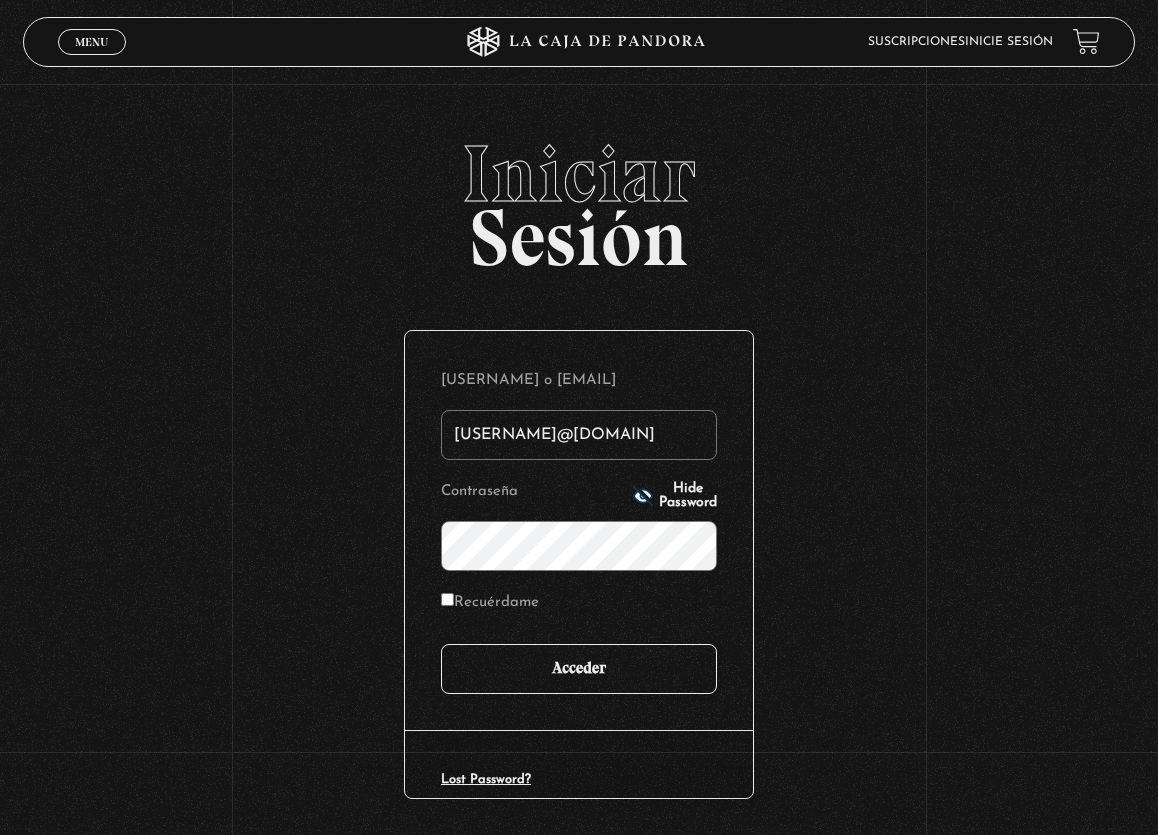 click on "Acceder" at bounding box center [579, 669] 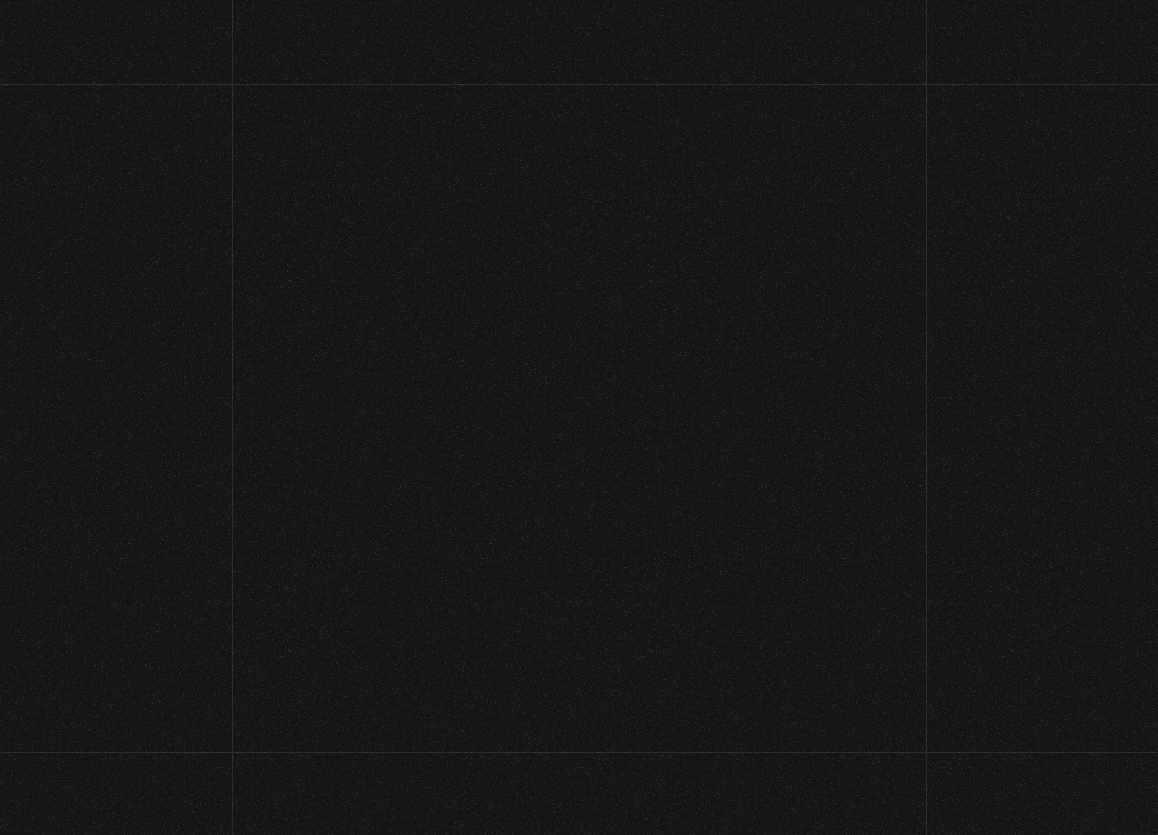 scroll, scrollTop: 0, scrollLeft: 0, axis: both 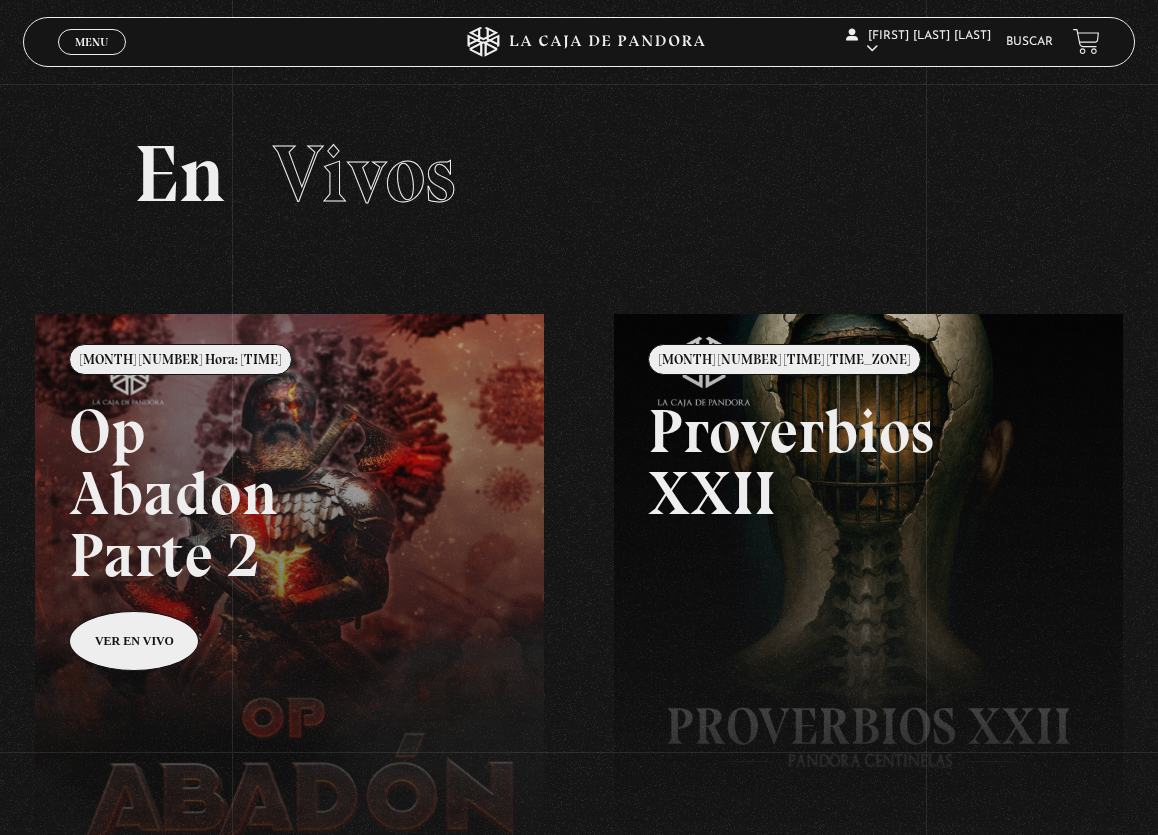 click on "Menu" at bounding box center [91, 42] 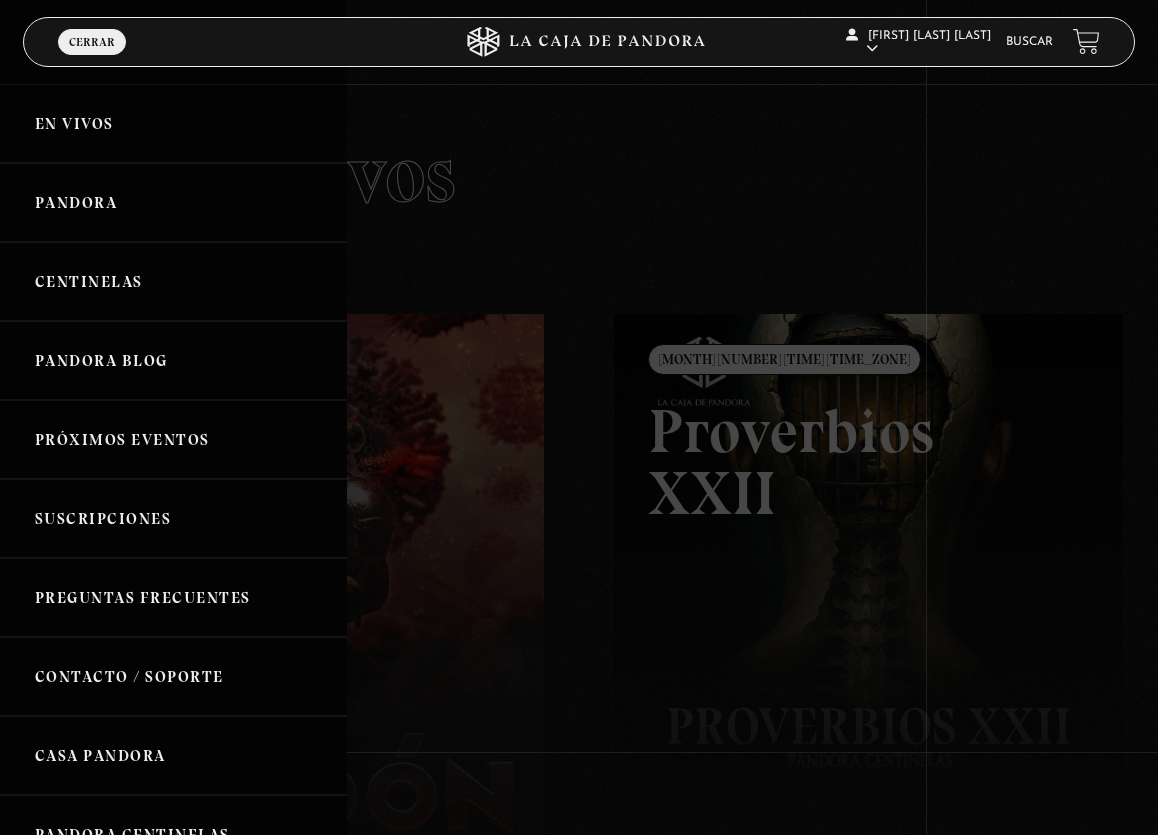 click on "Pandora" at bounding box center [173, 202] 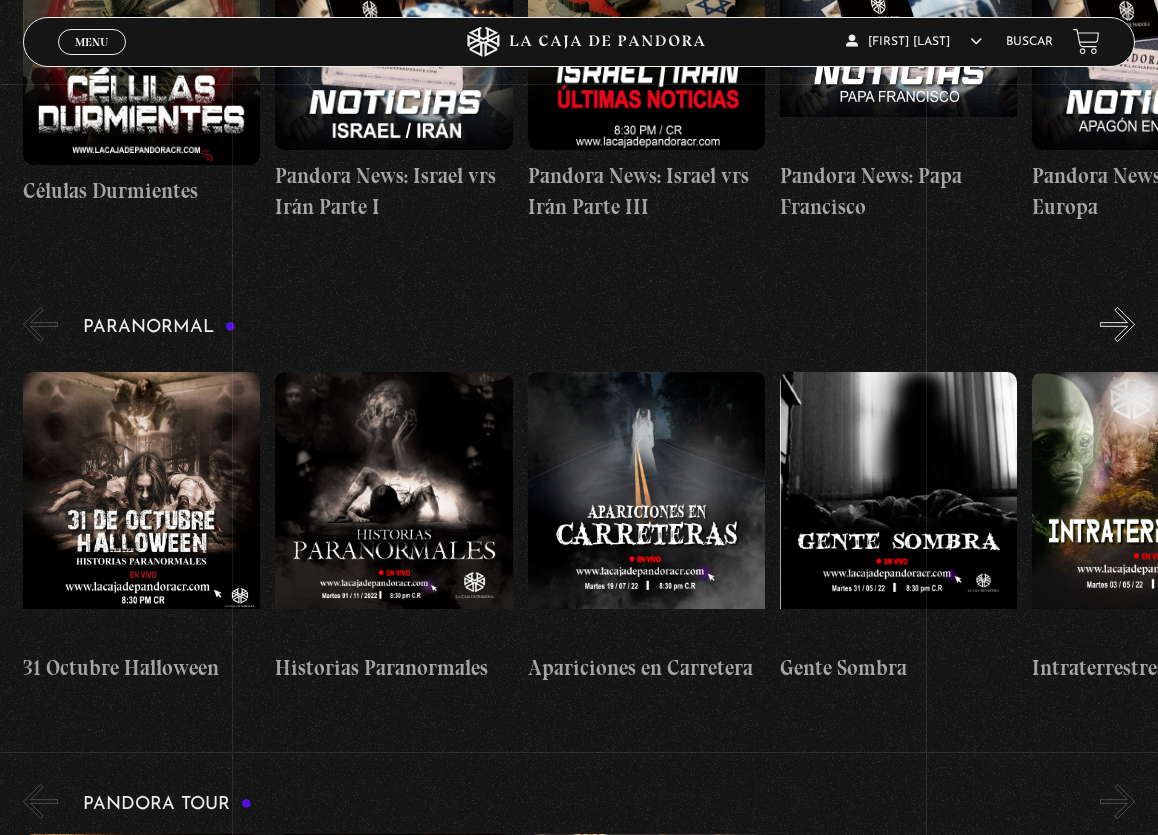 scroll, scrollTop: 599, scrollLeft: 0, axis: vertical 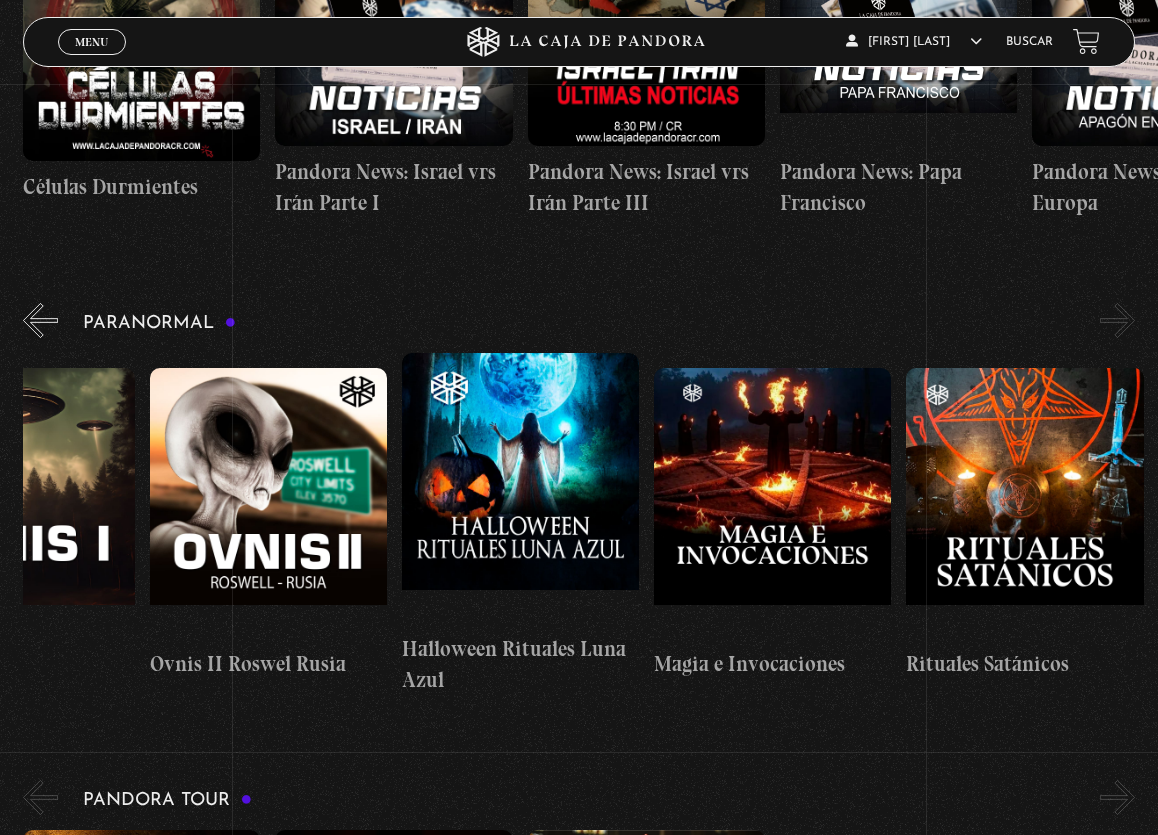 click on "»" at bounding box center (1117, 320) 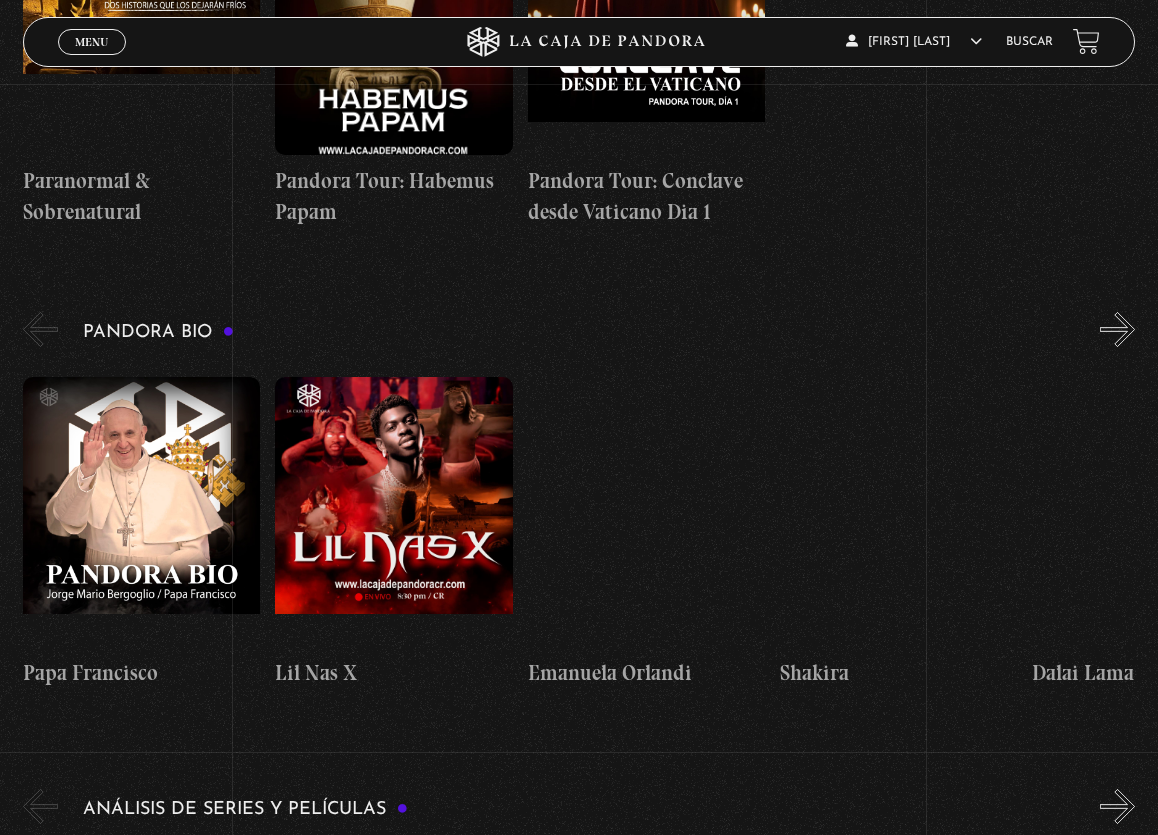 scroll, scrollTop: 1549, scrollLeft: 0, axis: vertical 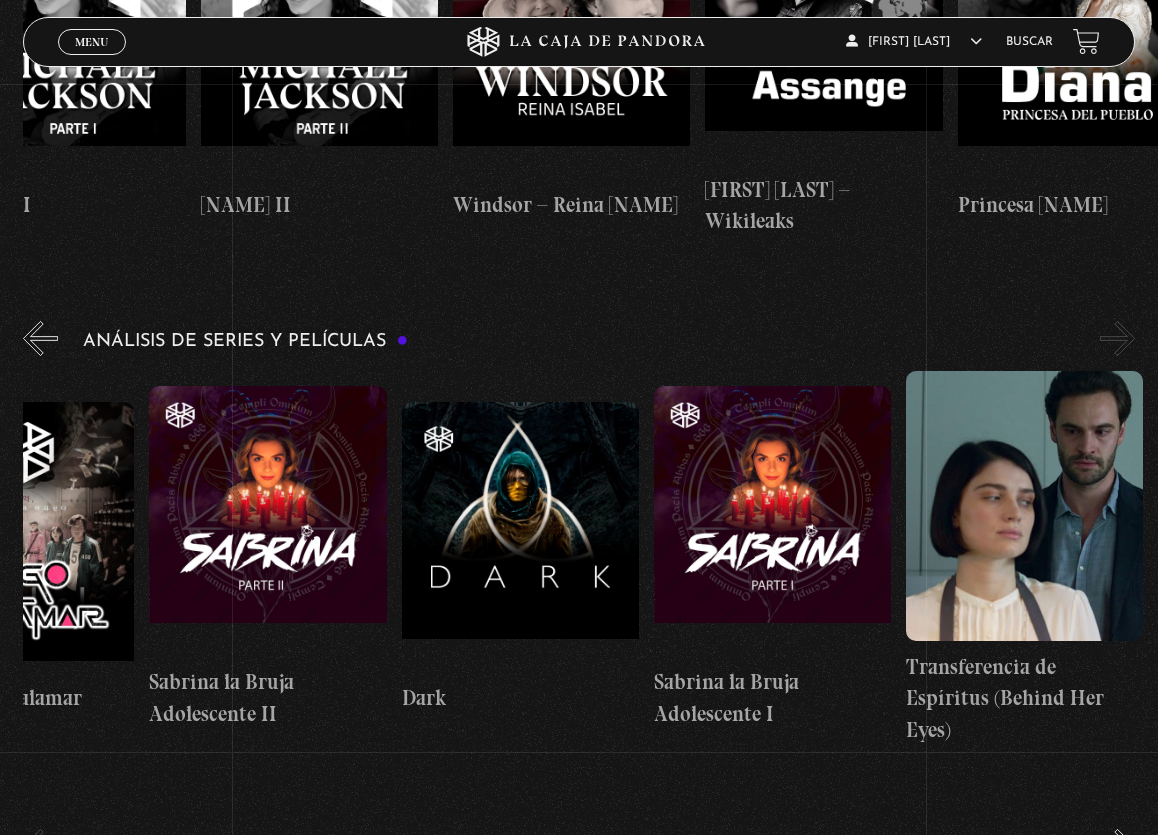 click at bounding box center (772, 521) 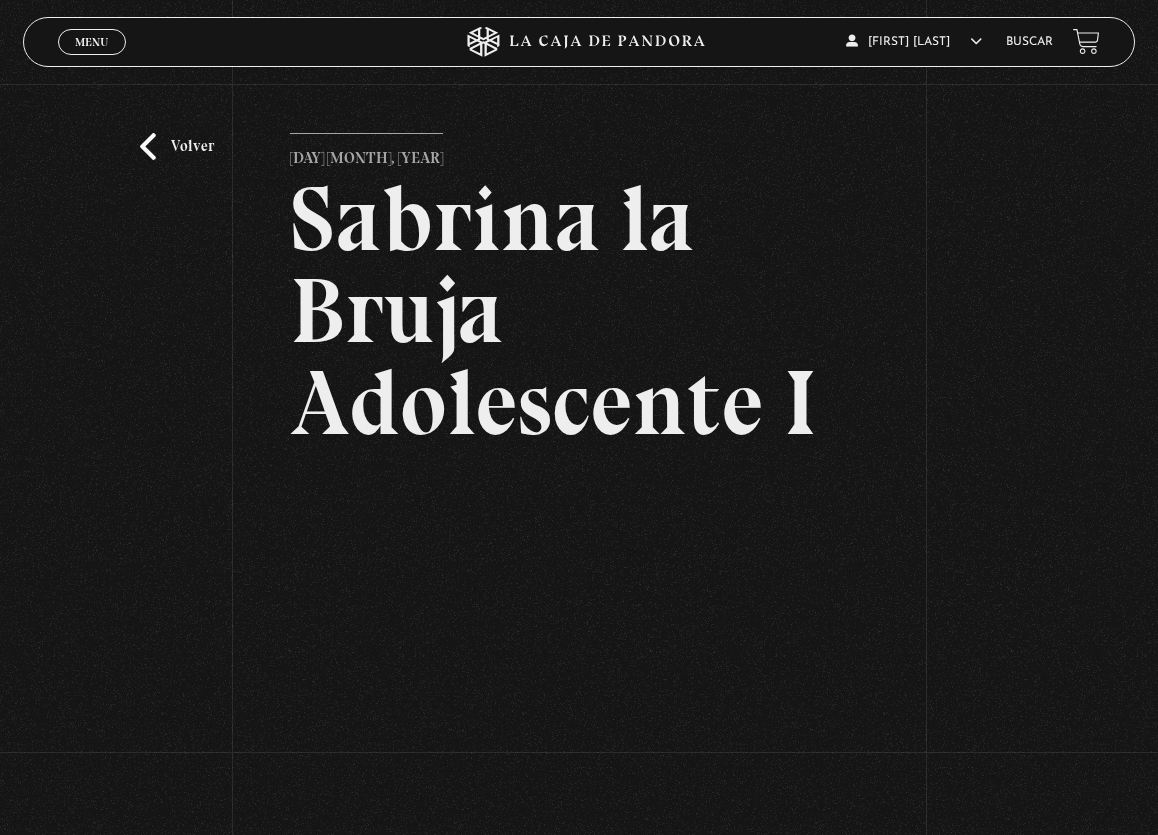 scroll, scrollTop: 0, scrollLeft: 0, axis: both 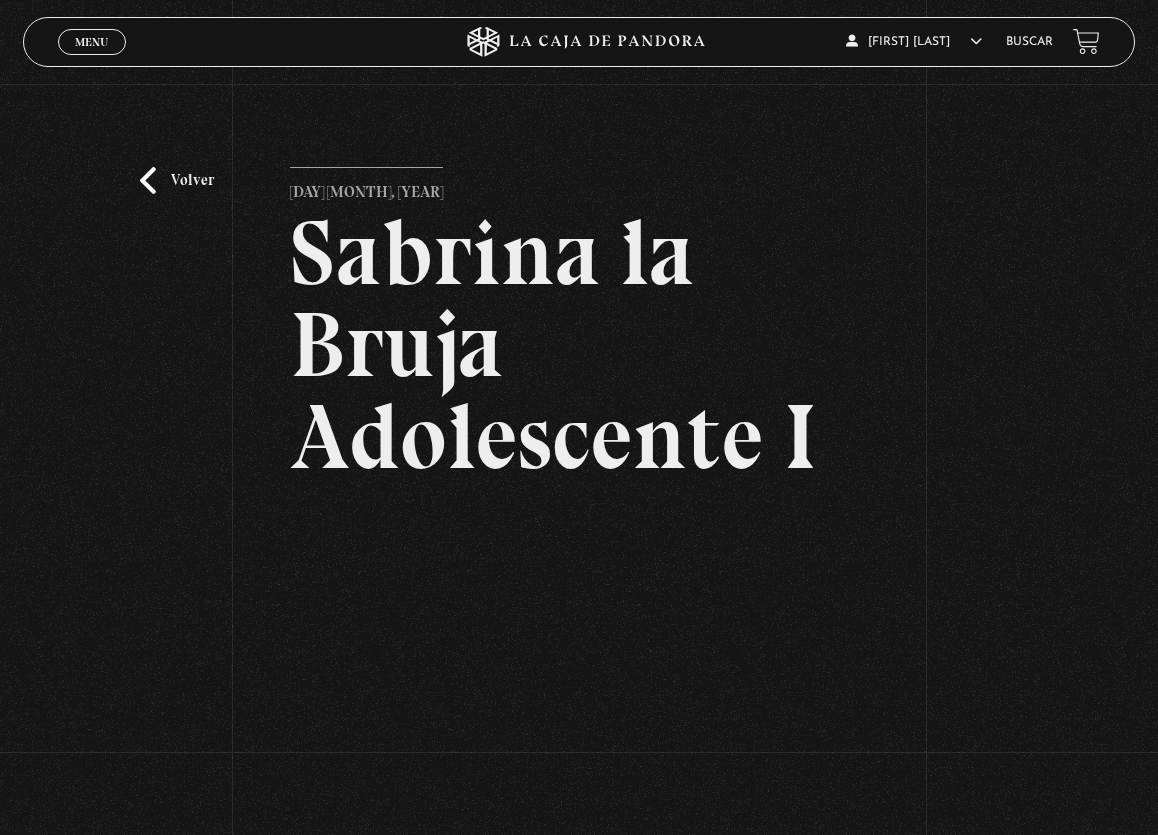 click on "Volver" at bounding box center (177, 180) 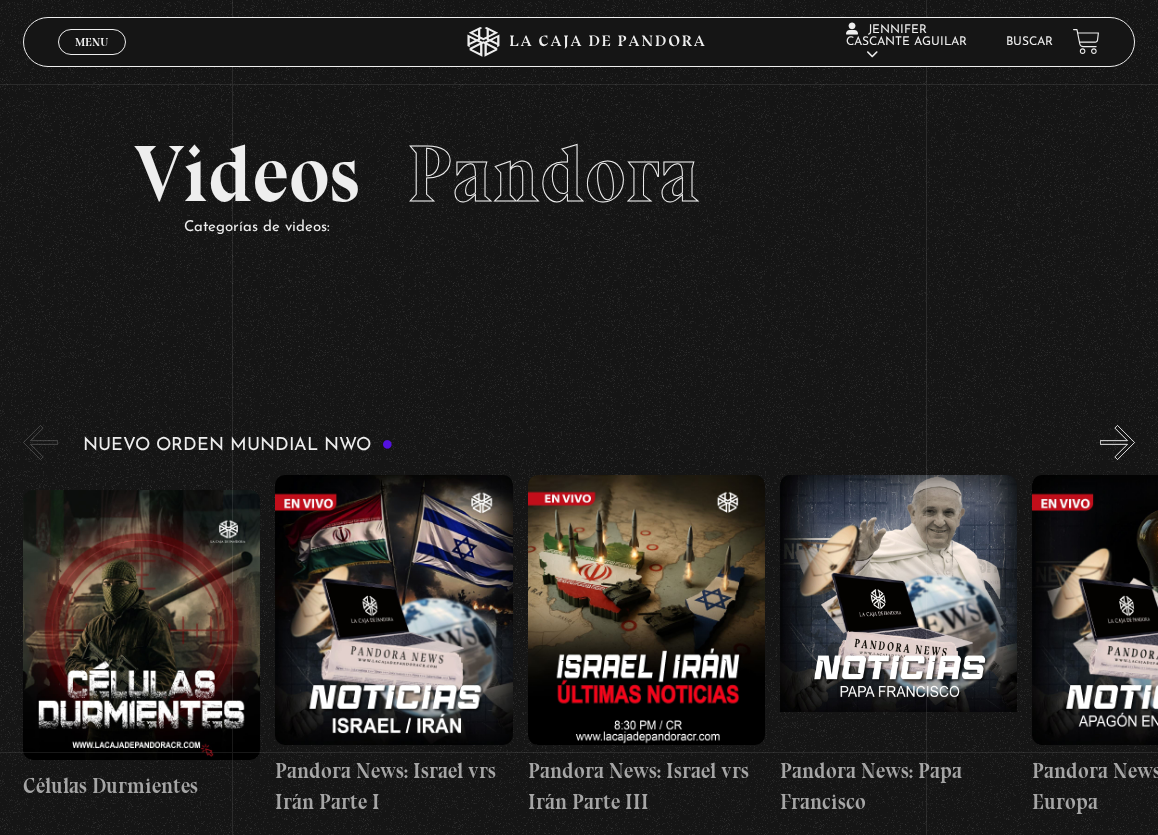 scroll, scrollTop: 2012, scrollLeft: 0, axis: vertical 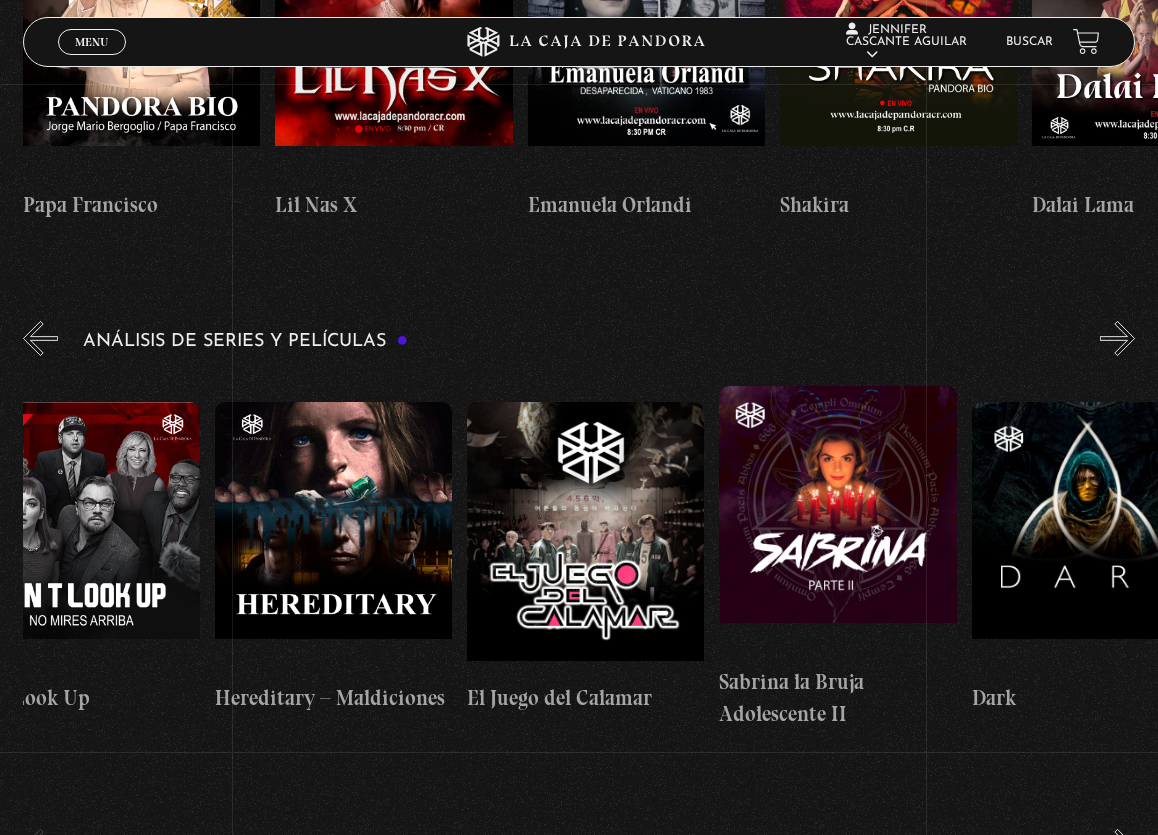 click at bounding box center (837, 521) 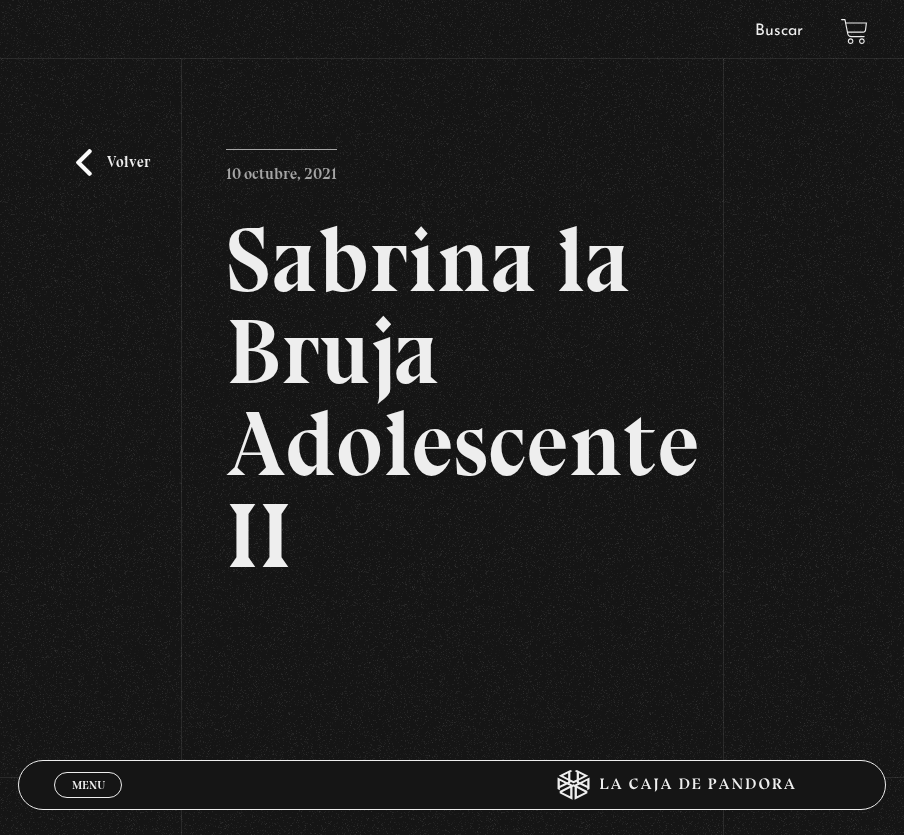 scroll, scrollTop: 0, scrollLeft: 0, axis: both 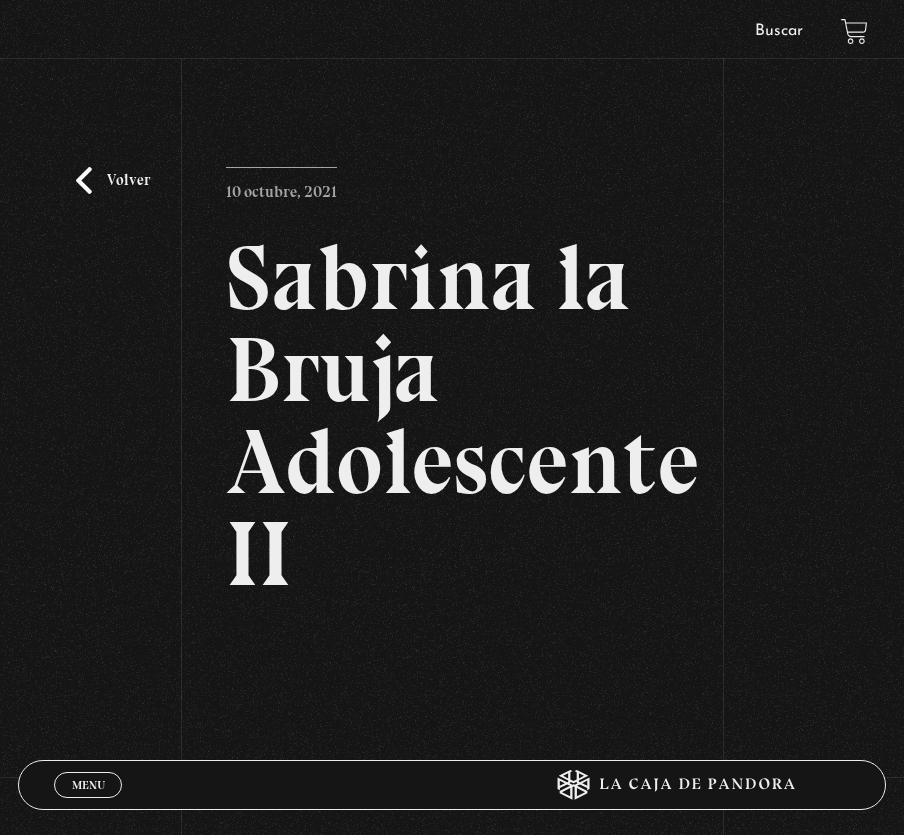 click on "Volver" at bounding box center (113, 180) 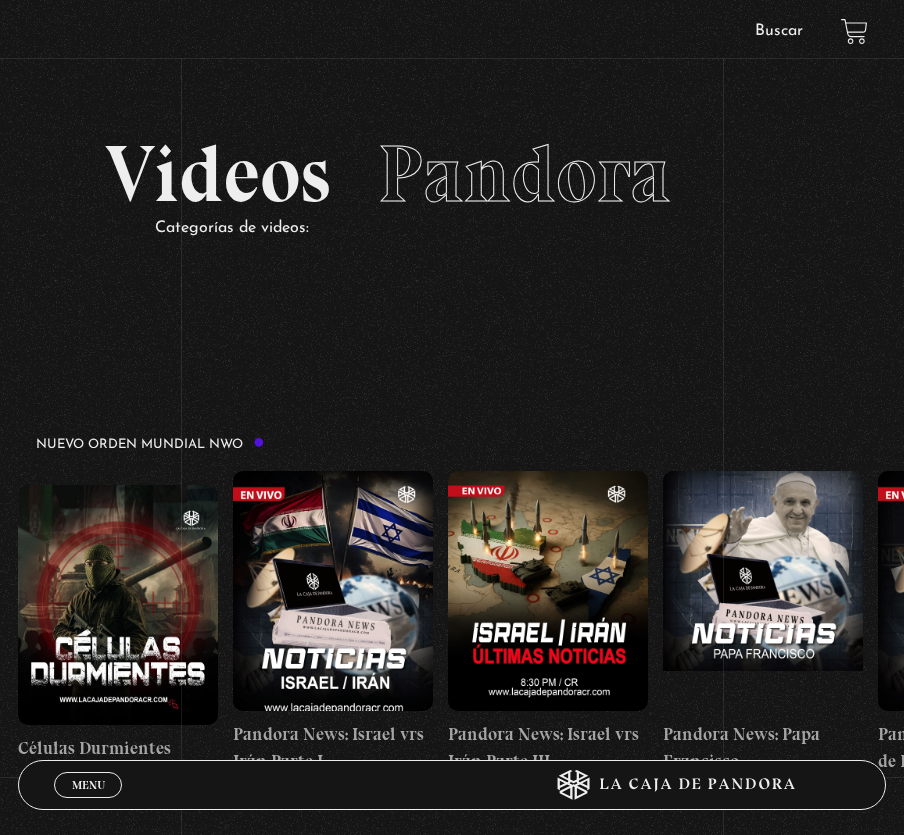 scroll, scrollTop: 1876, scrollLeft: 0, axis: vertical 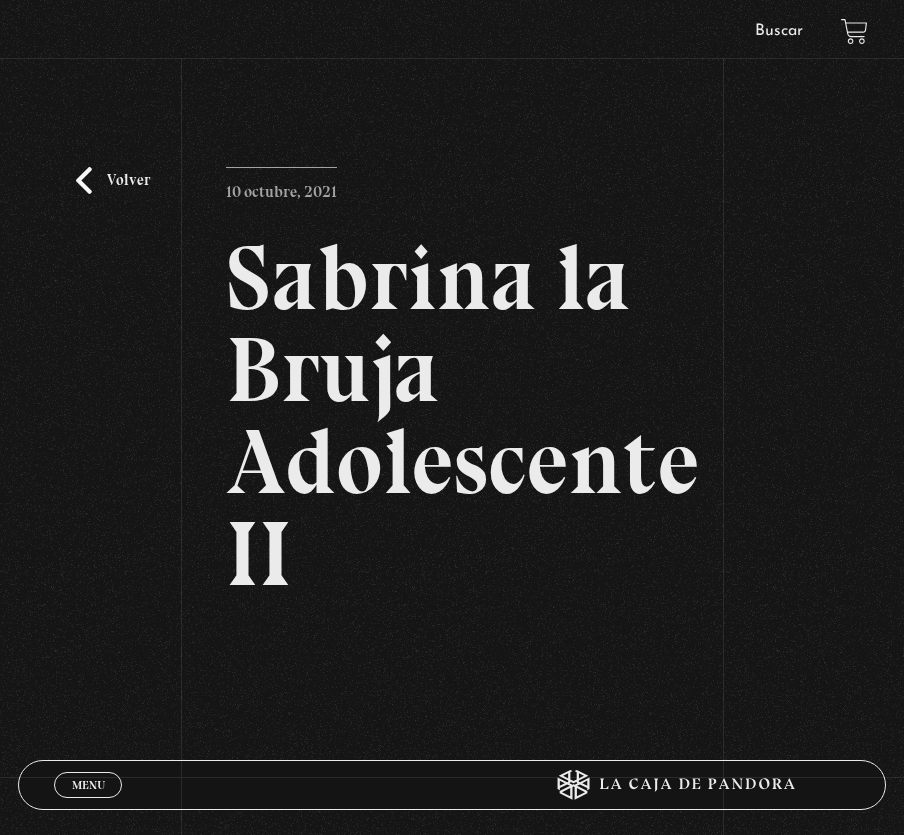 click on "Volver" at bounding box center (113, 180) 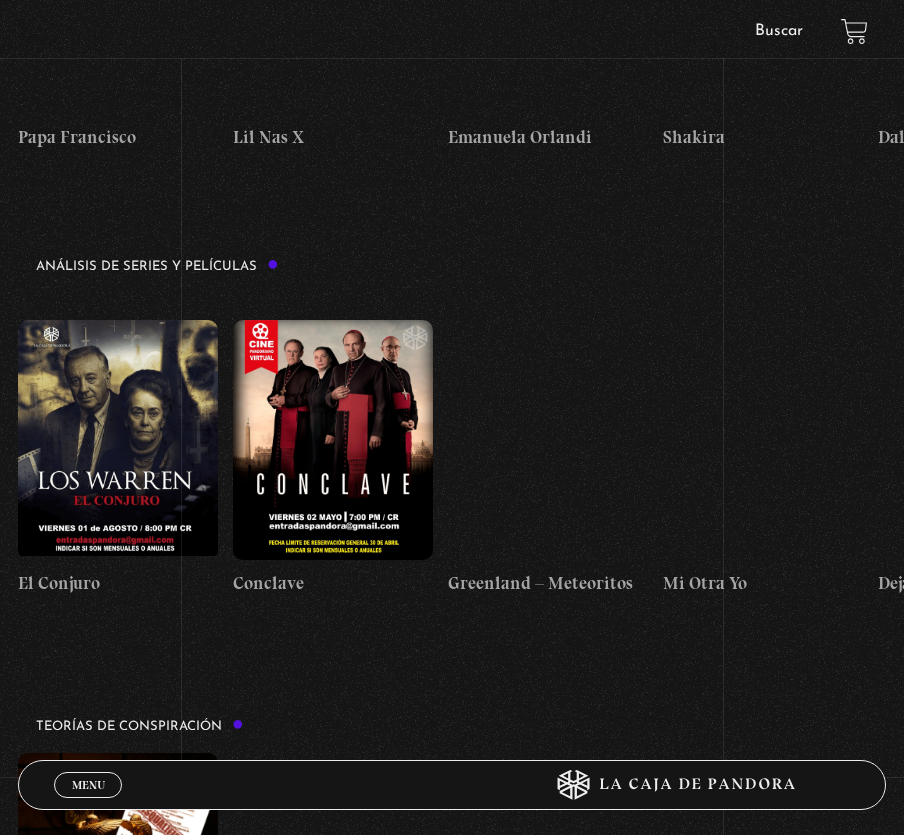 scroll, scrollTop: 1904, scrollLeft: 0, axis: vertical 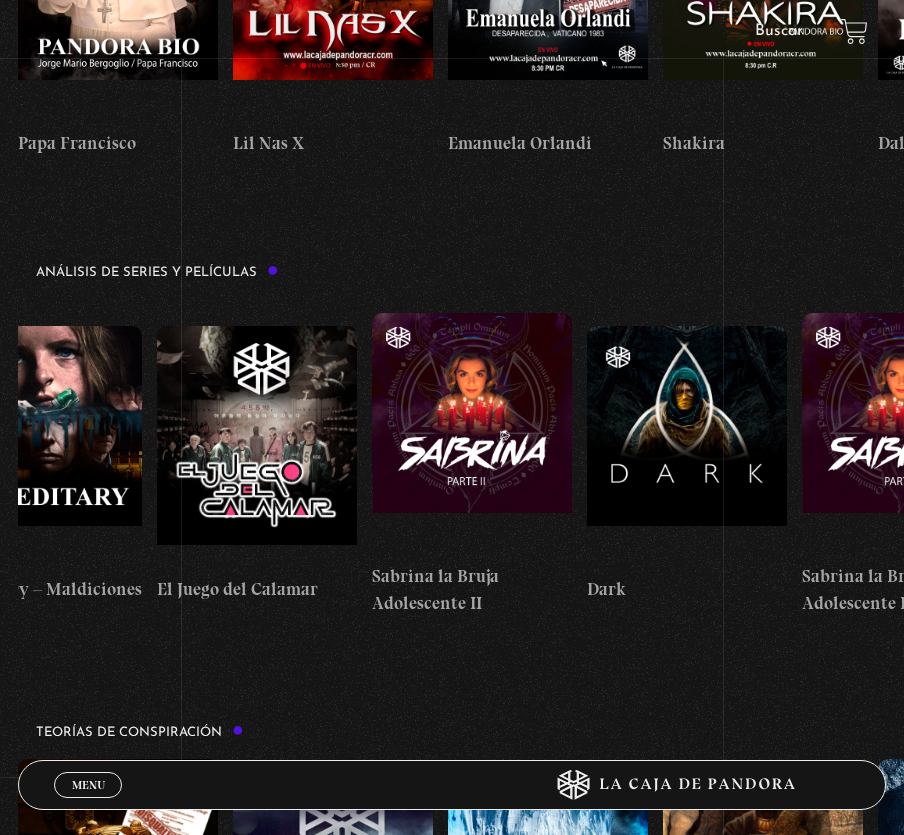 click at bounding box center (257, 446) 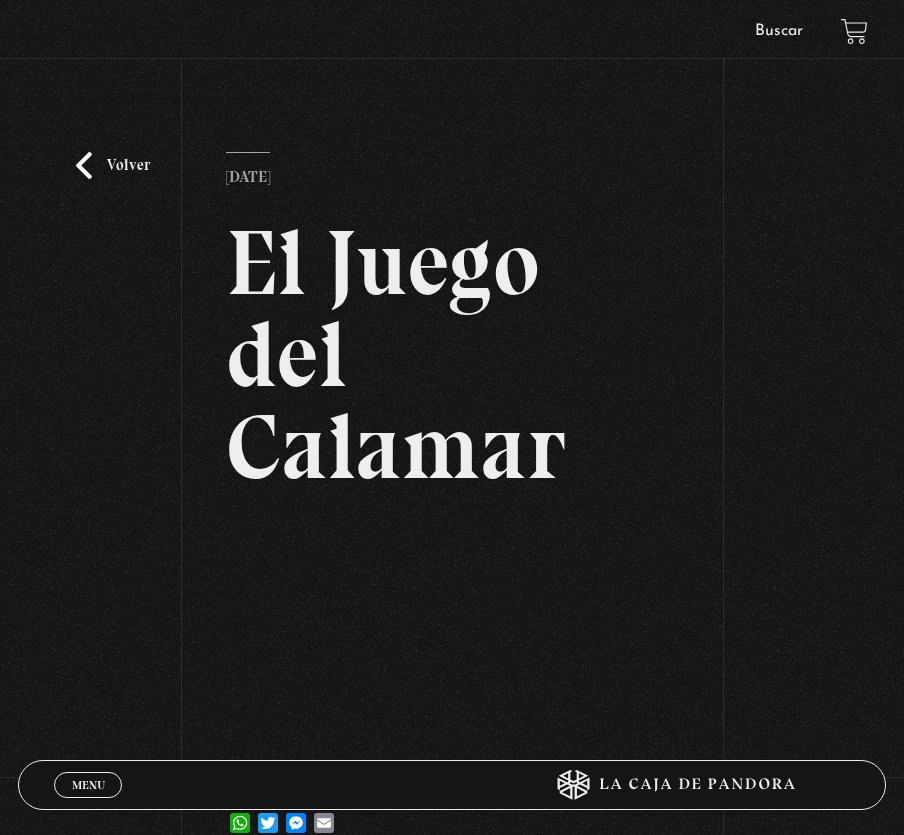 scroll, scrollTop: 0, scrollLeft: 0, axis: both 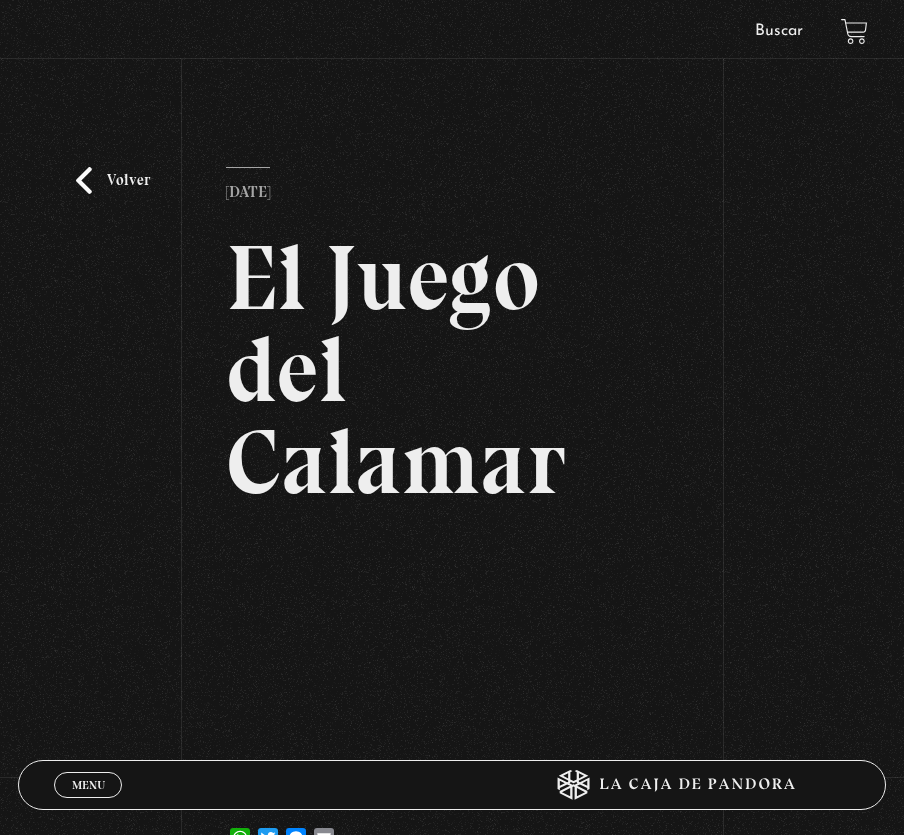 click on "Volver" at bounding box center [113, 180] 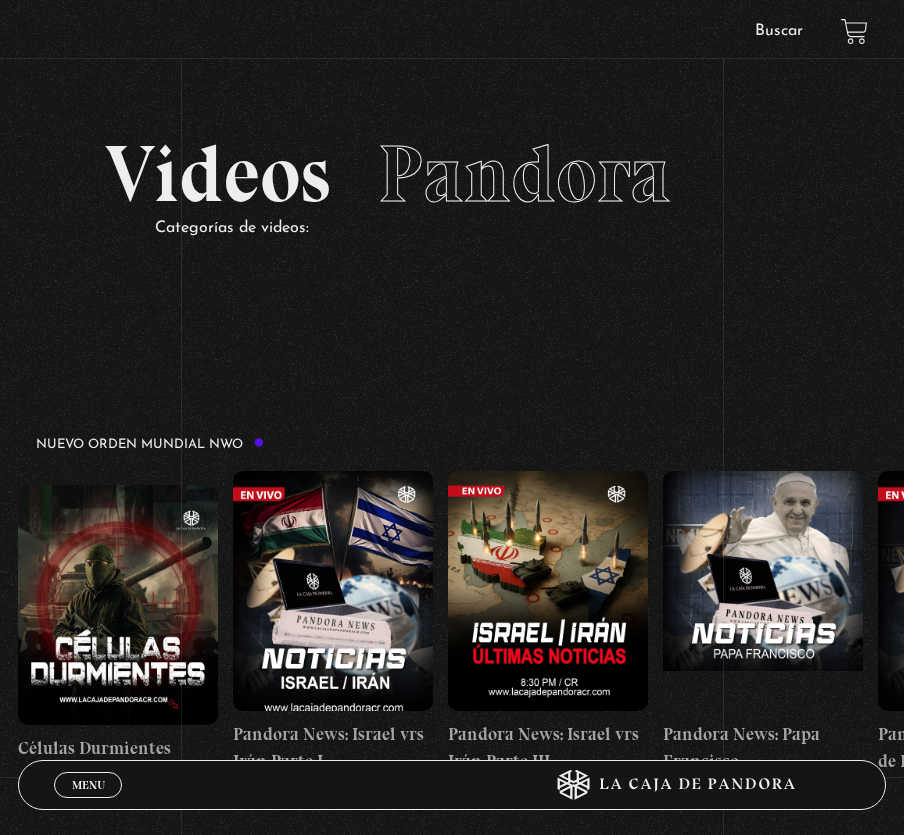 scroll, scrollTop: 1904, scrollLeft: 0, axis: vertical 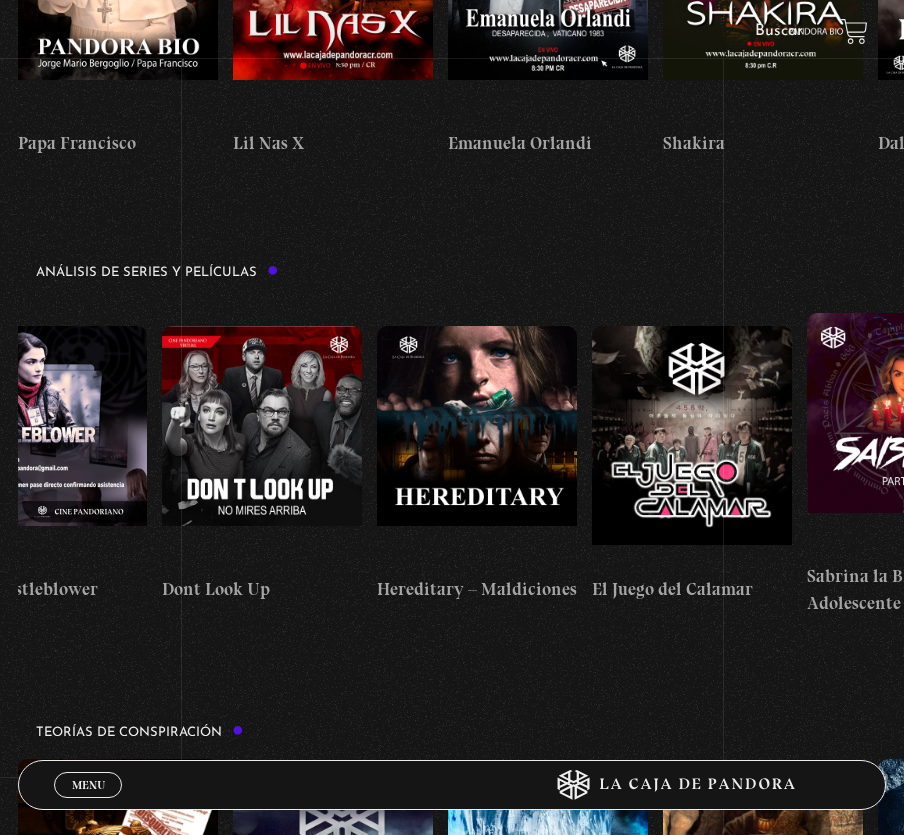 click at bounding box center (477, 446) 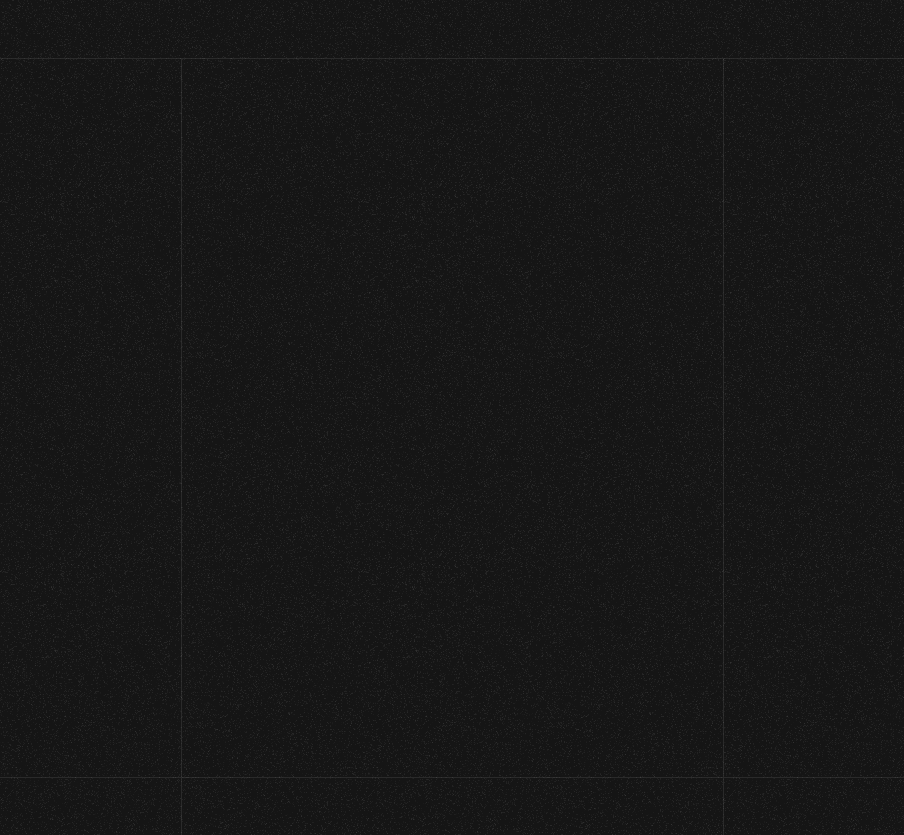 scroll, scrollTop: 0, scrollLeft: 0, axis: both 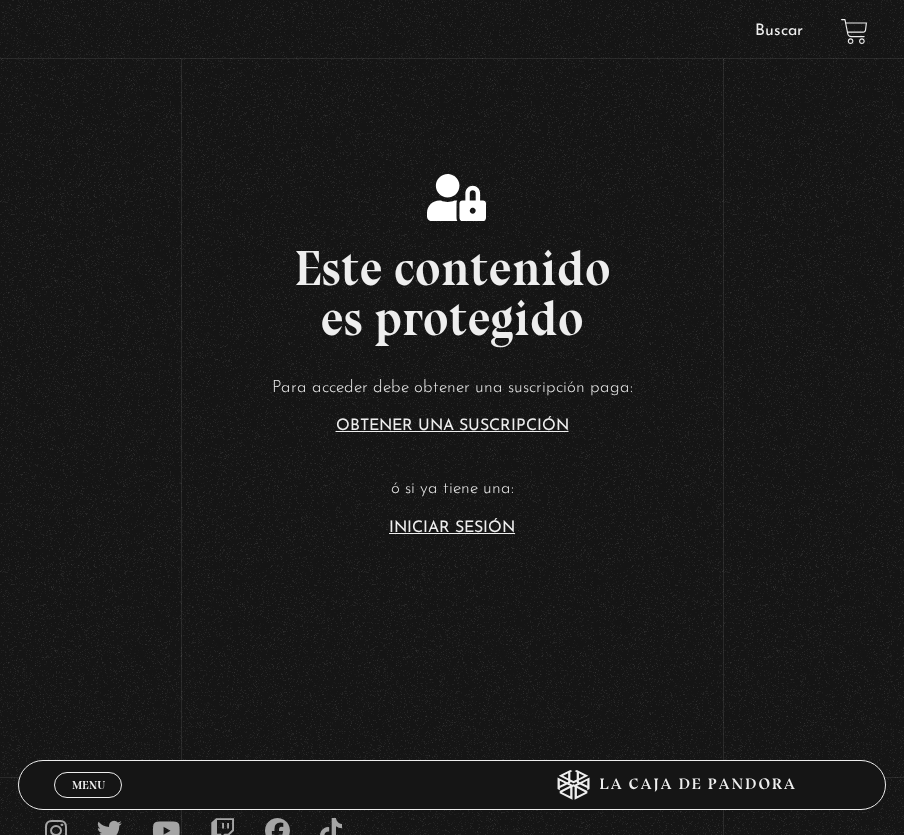 click on "Iniciar Sesión" at bounding box center (452, 528) 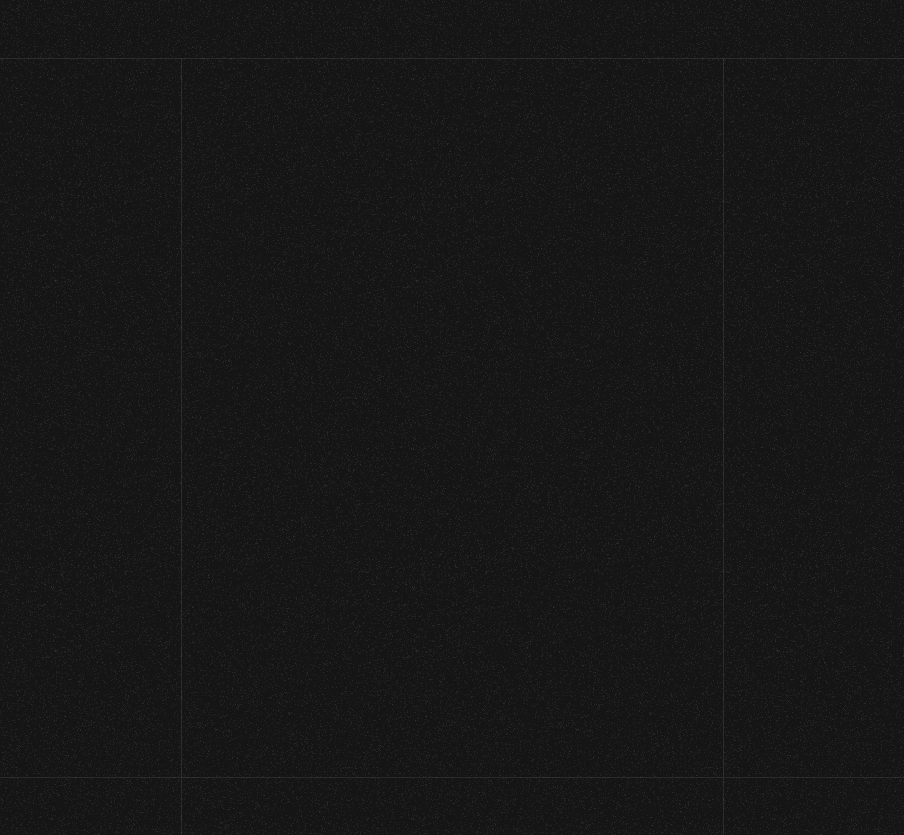 scroll, scrollTop: 0, scrollLeft: 0, axis: both 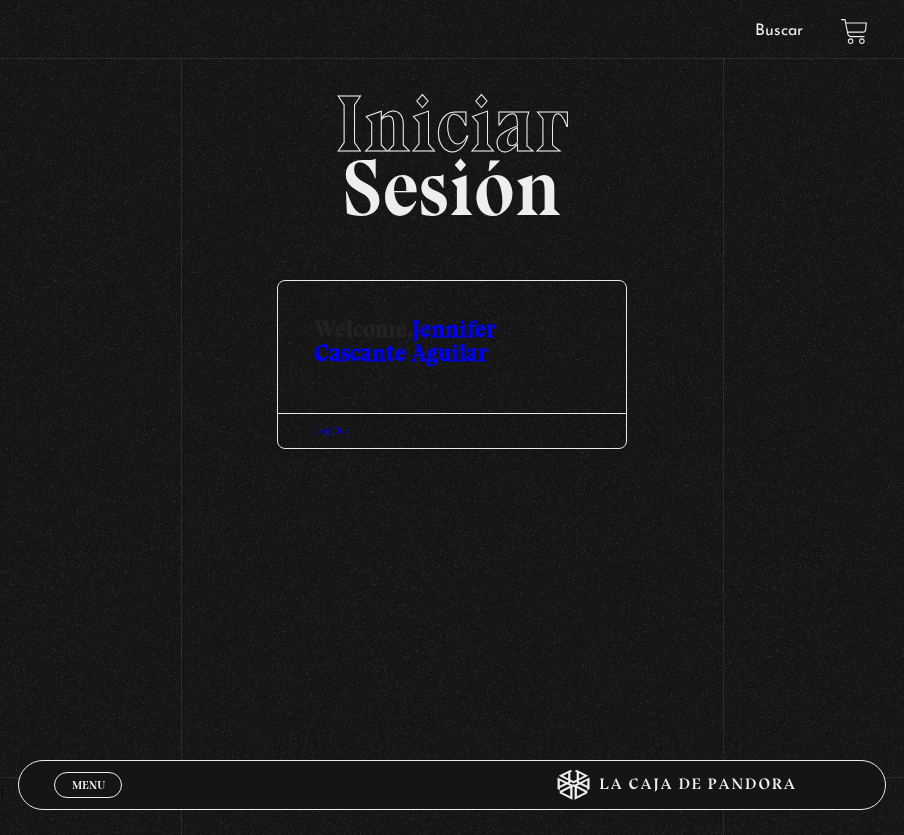 click on "Jennifer Cascante Aguilar" at bounding box center [405, 340] 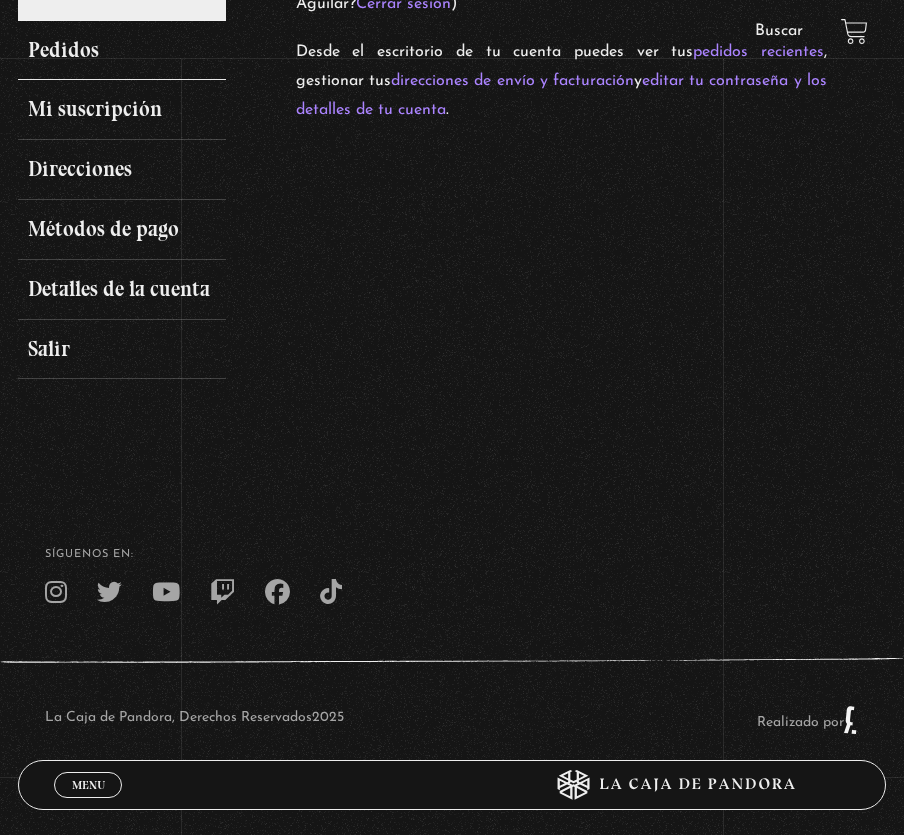 scroll, scrollTop: 0, scrollLeft: 0, axis: both 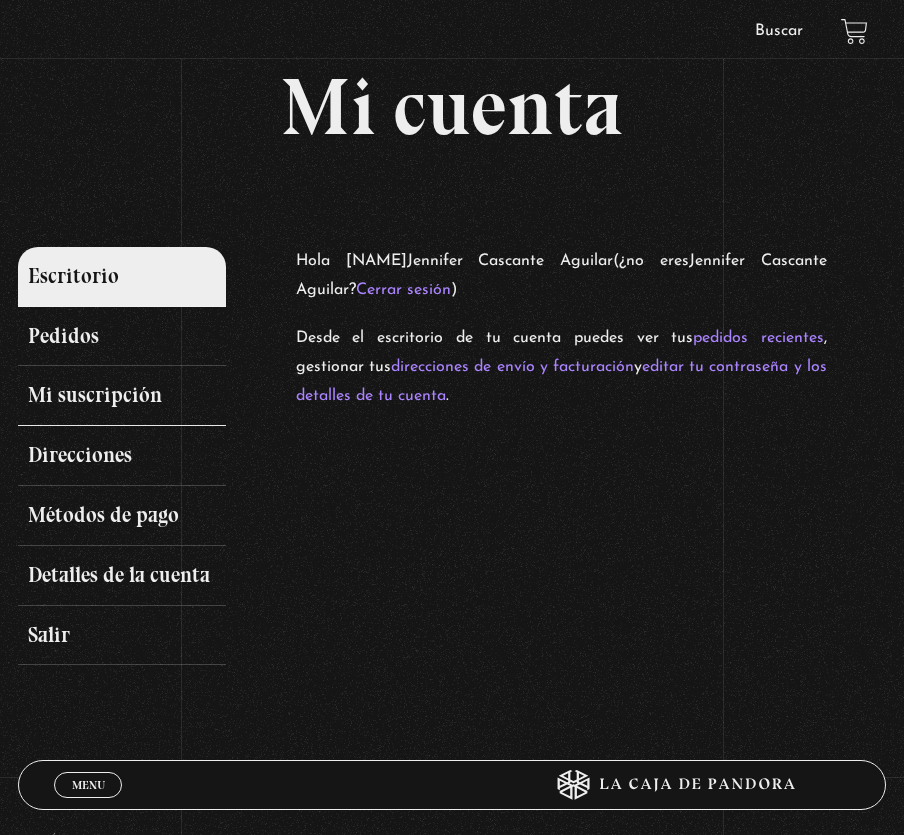 click on "Mi suscripción" at bounding box center (122, 396) 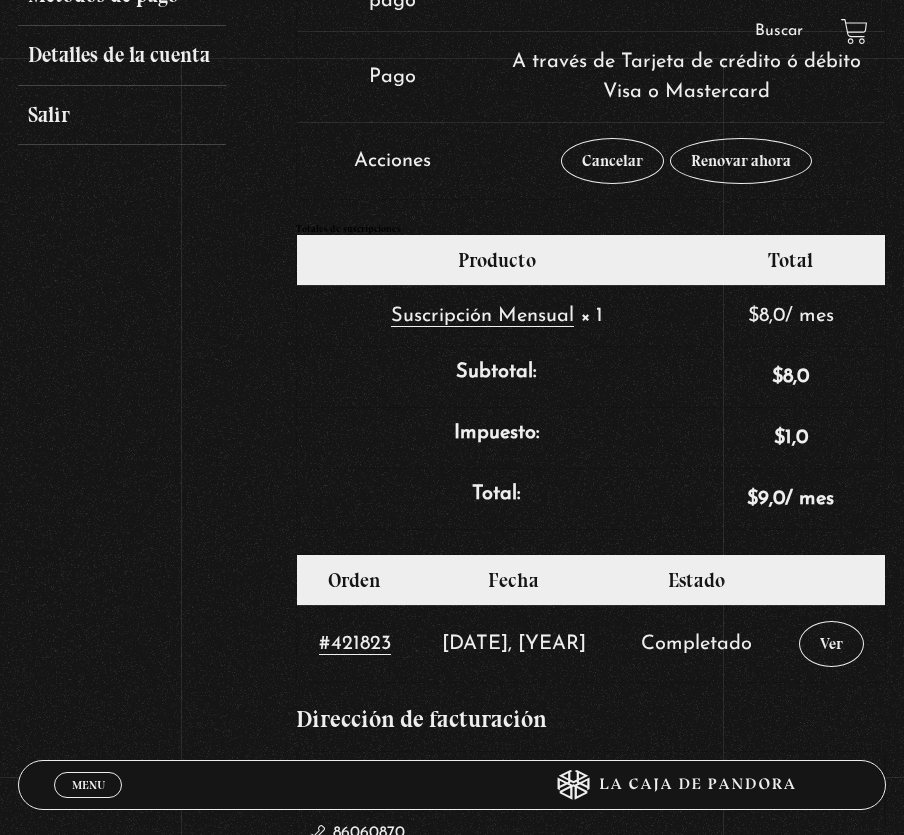 scroll, scrollTop: 0, scrollLeft: 0, axis: both 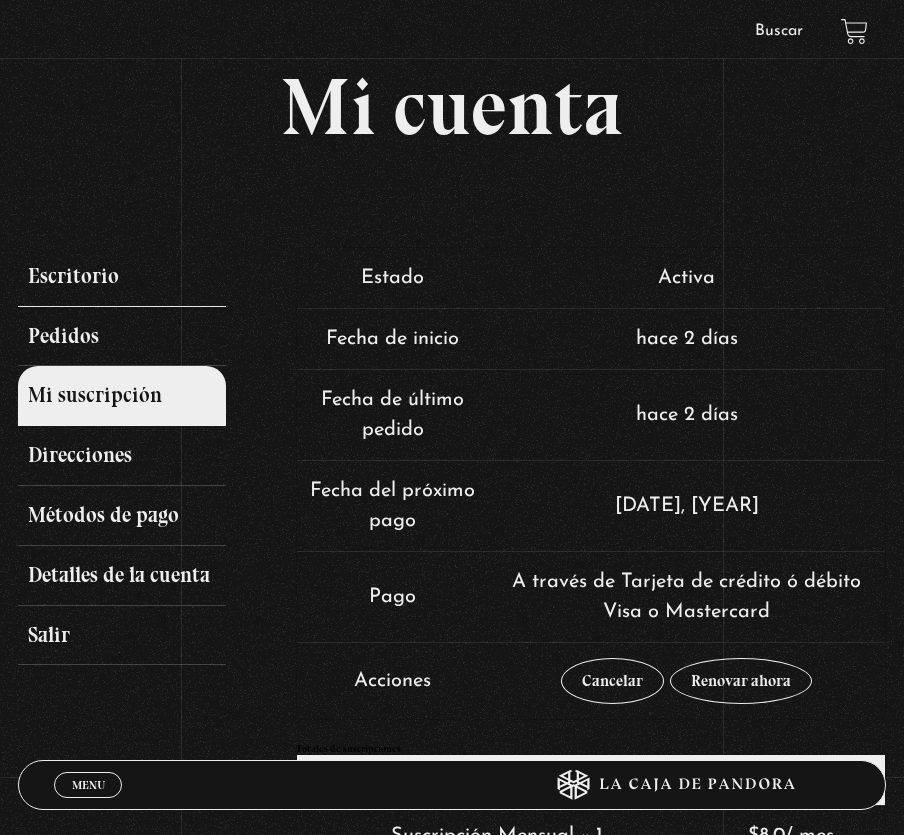 click on "Escritorio" at bounding box center (122, 277) 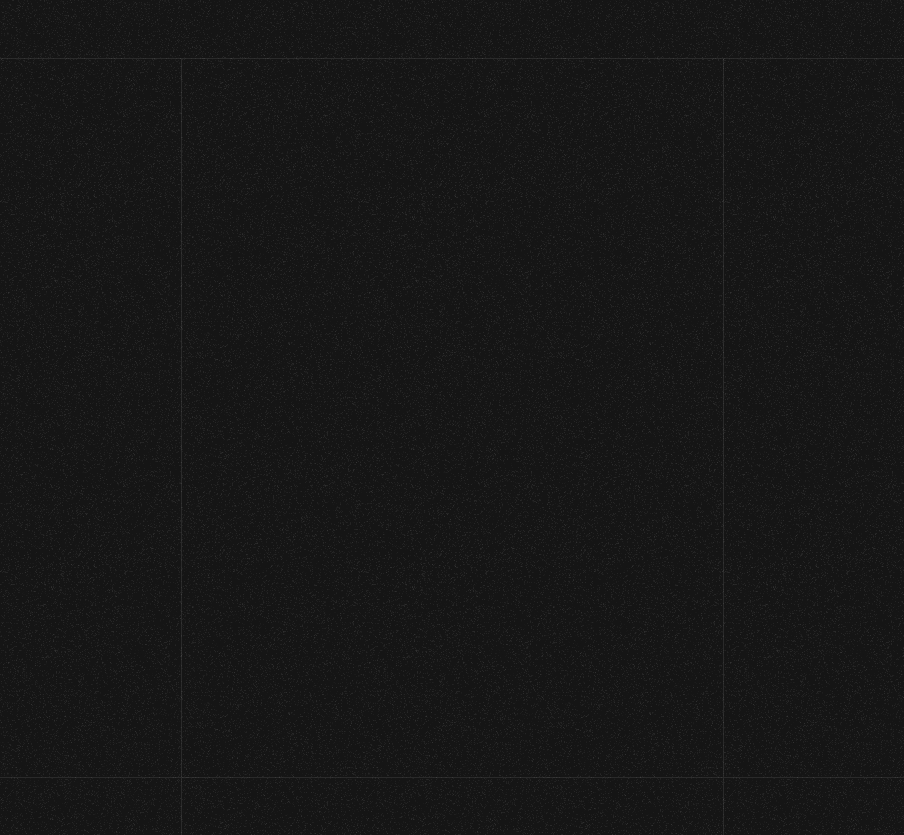 scroll, scrollTop: 0, scrollLeft: 0, axis: both 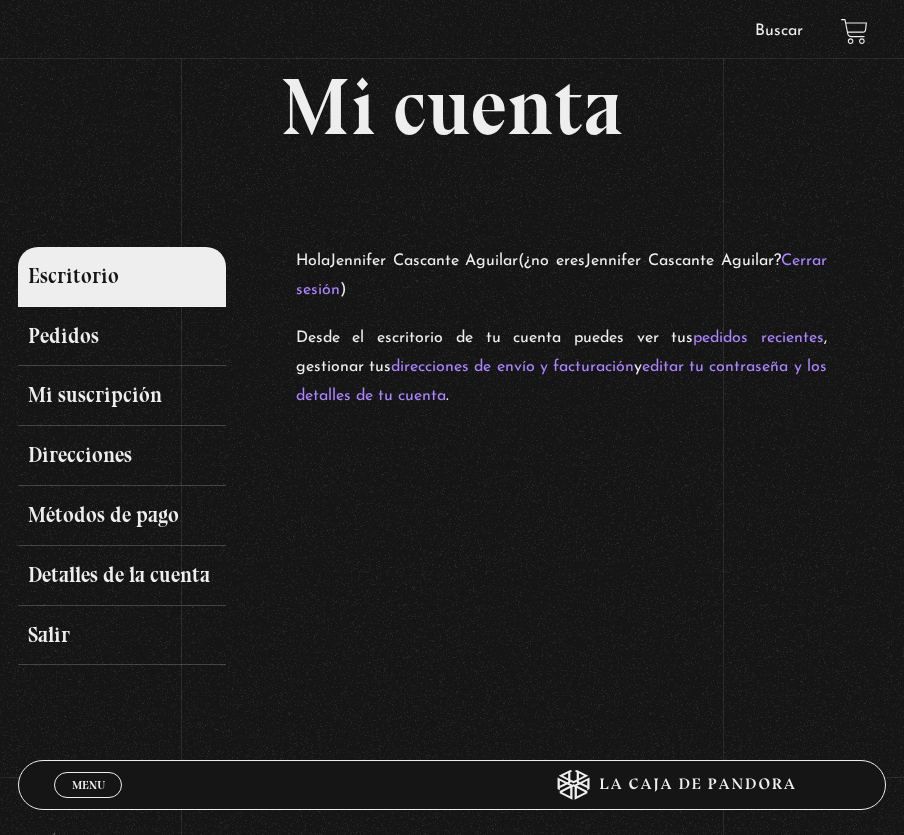 click on "Menu" at bounding box center (88, 785) 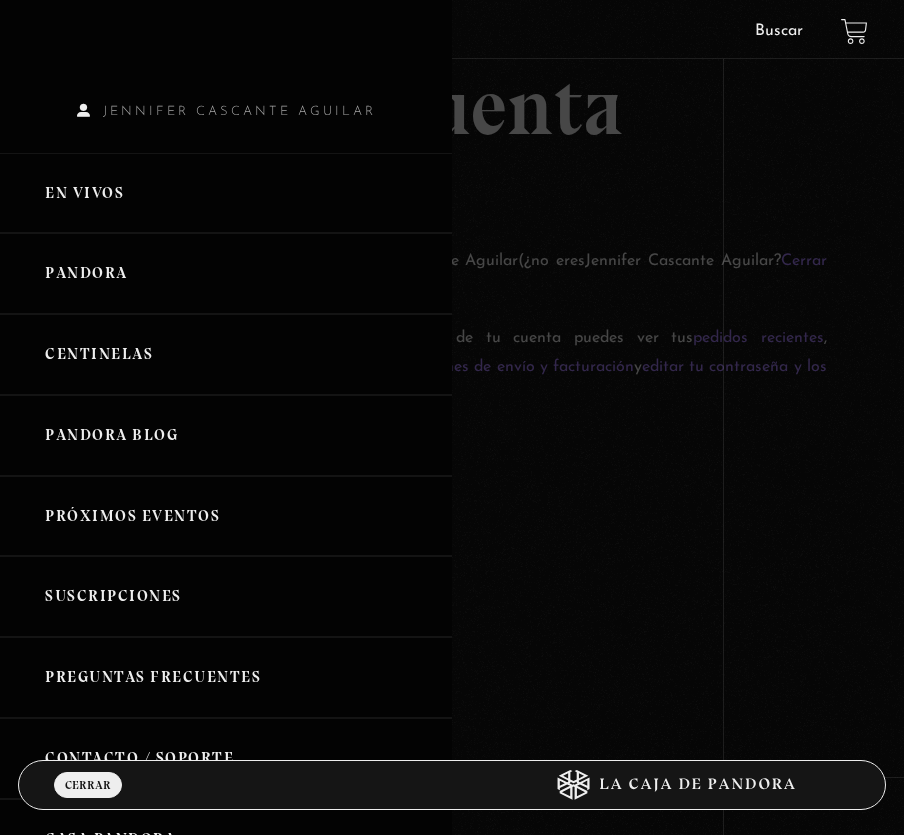 click on "Pandora" at bounding box center [226, 273] 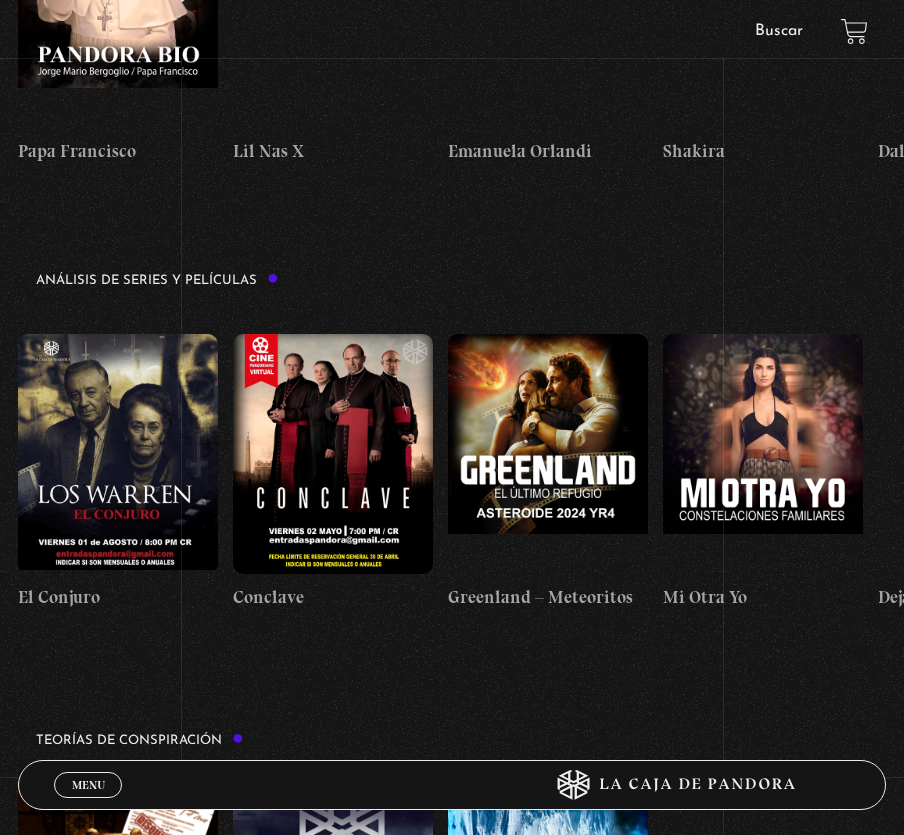scroll, scrollTop: 1897, scrollLeft: 0, axis: vertical 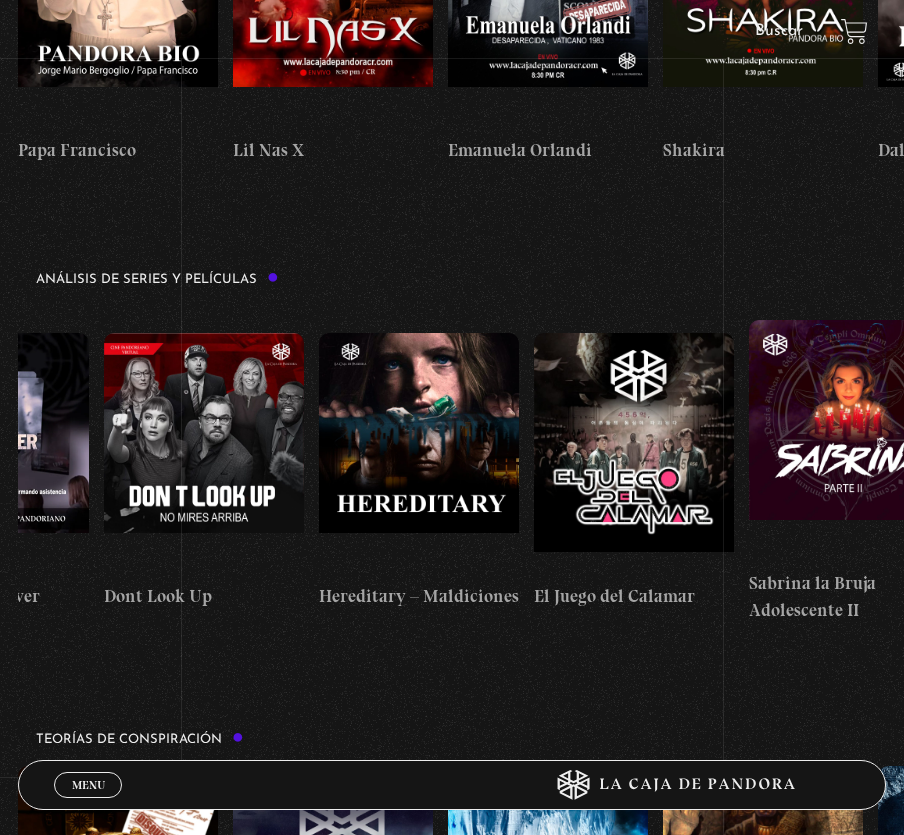 click at bounding box center (419, 453) 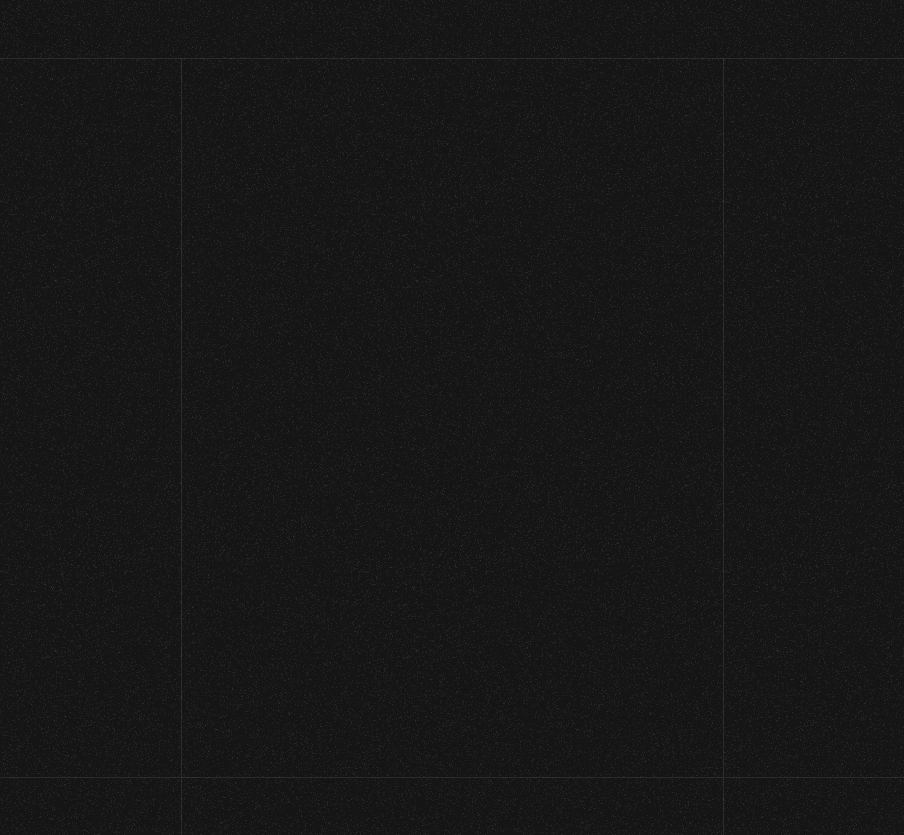 scroll, scrollTop: 0, scrollLeft: 0, axis: both 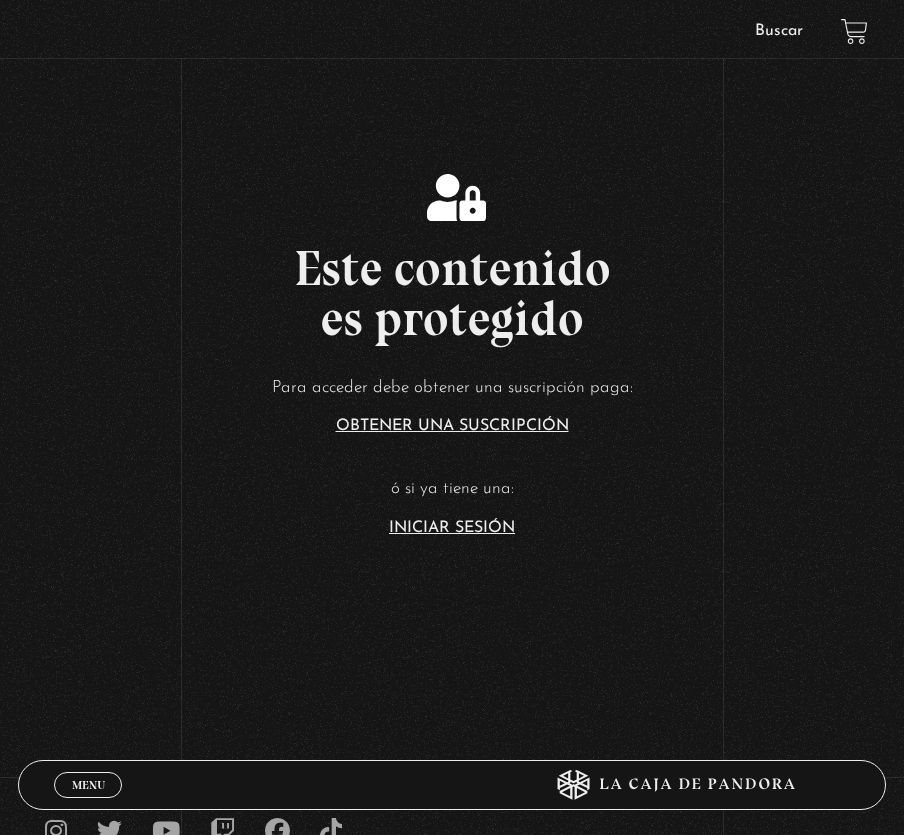 click on "Menu Cerrar" at bounding box center (88, 785) 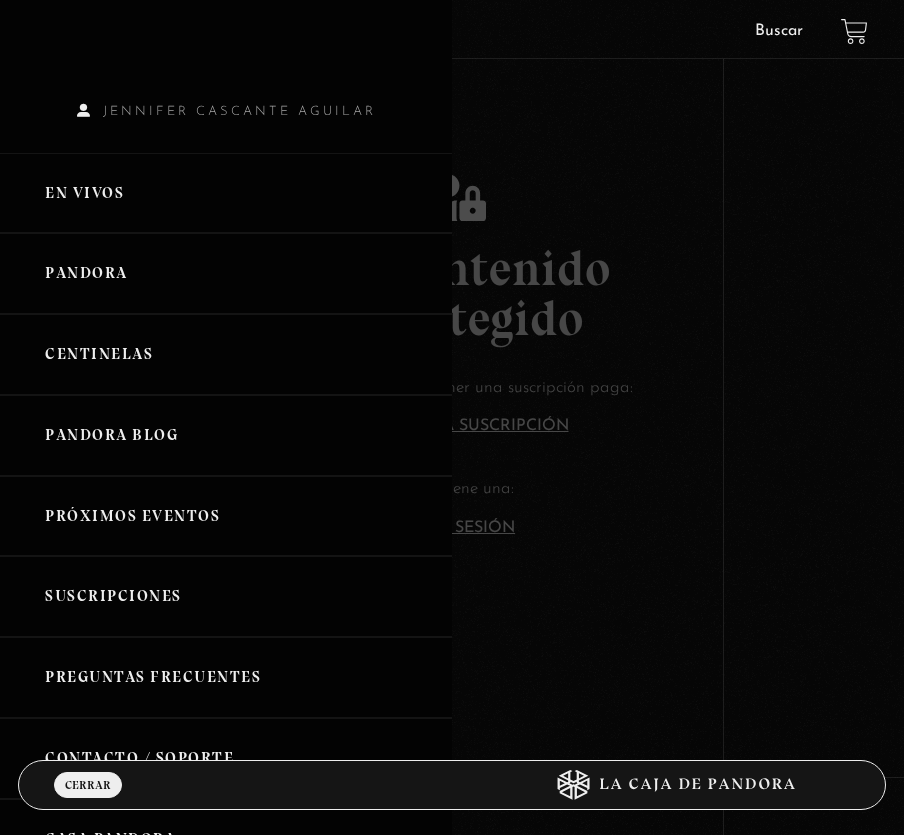 click on "Pandora" at bounding box center [226, 273] 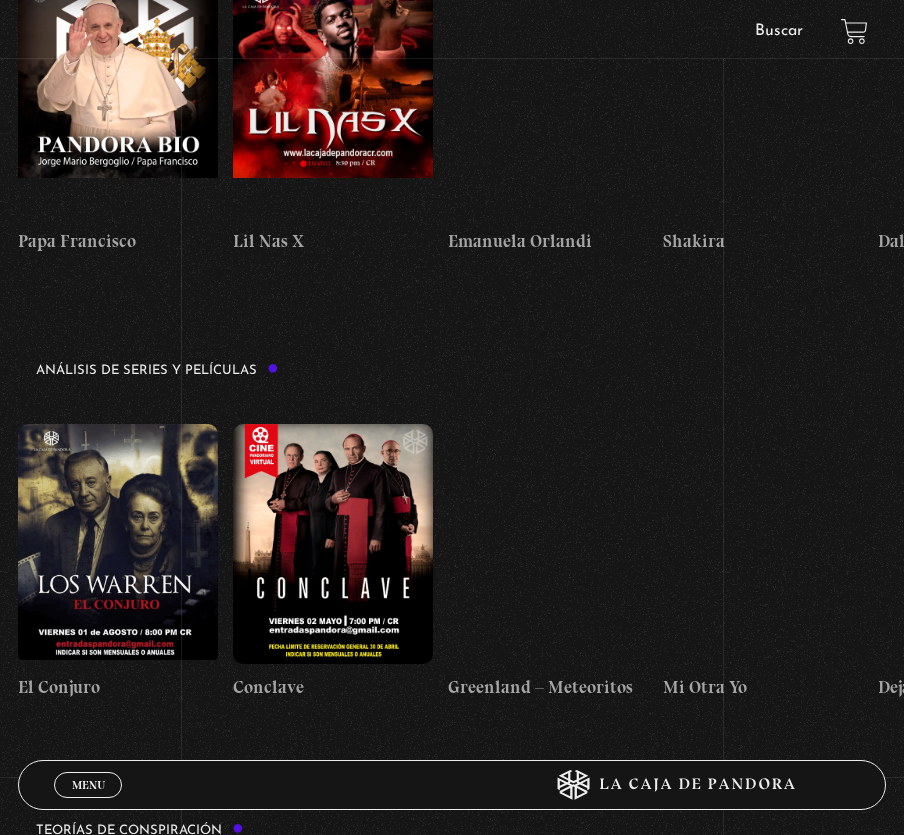 scroll, scrollTop: 1811, scrollLeft: 0, axis: vertical 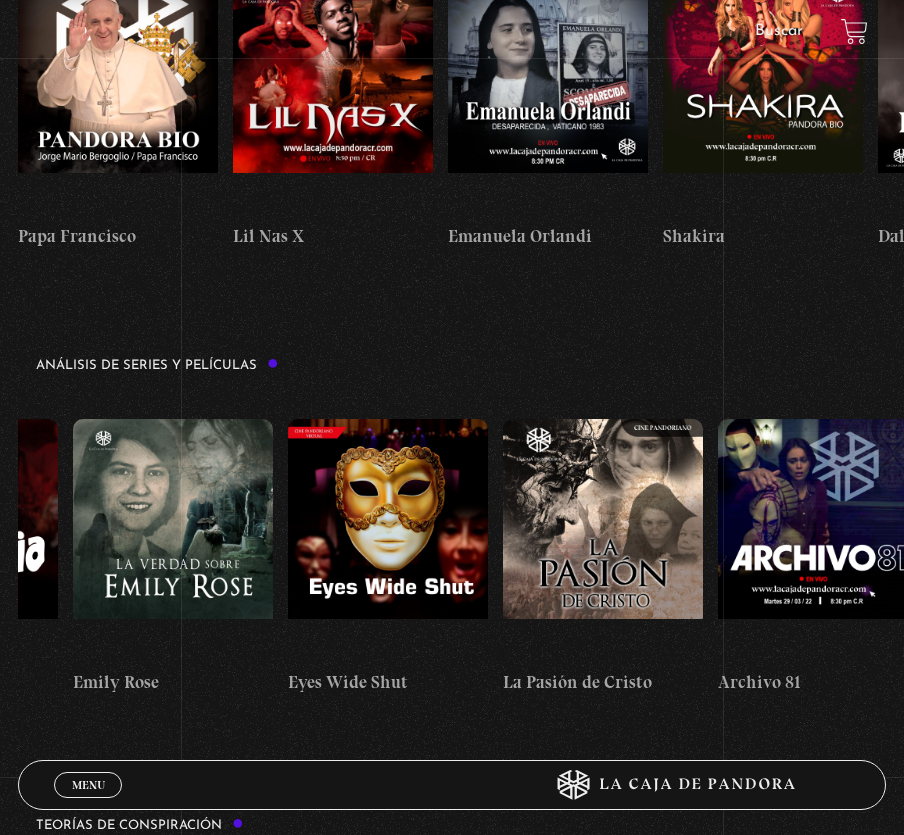 click at bounding box center (603, 539) 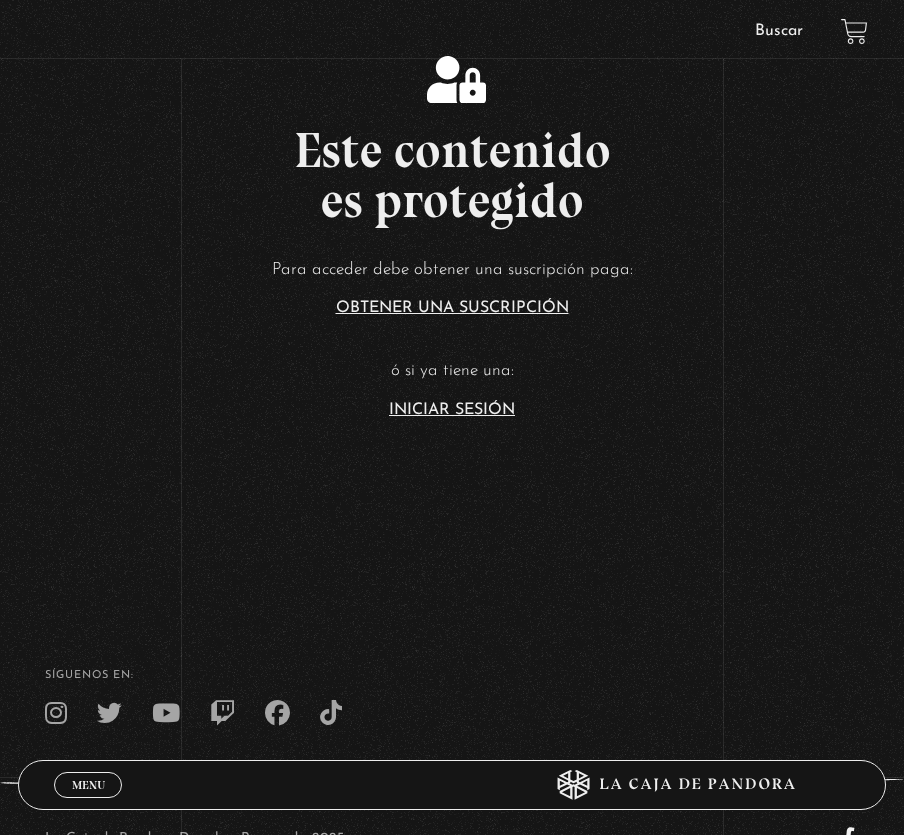 scroll, scrollTop: 239, scrollLeft: 0, axis: vertical 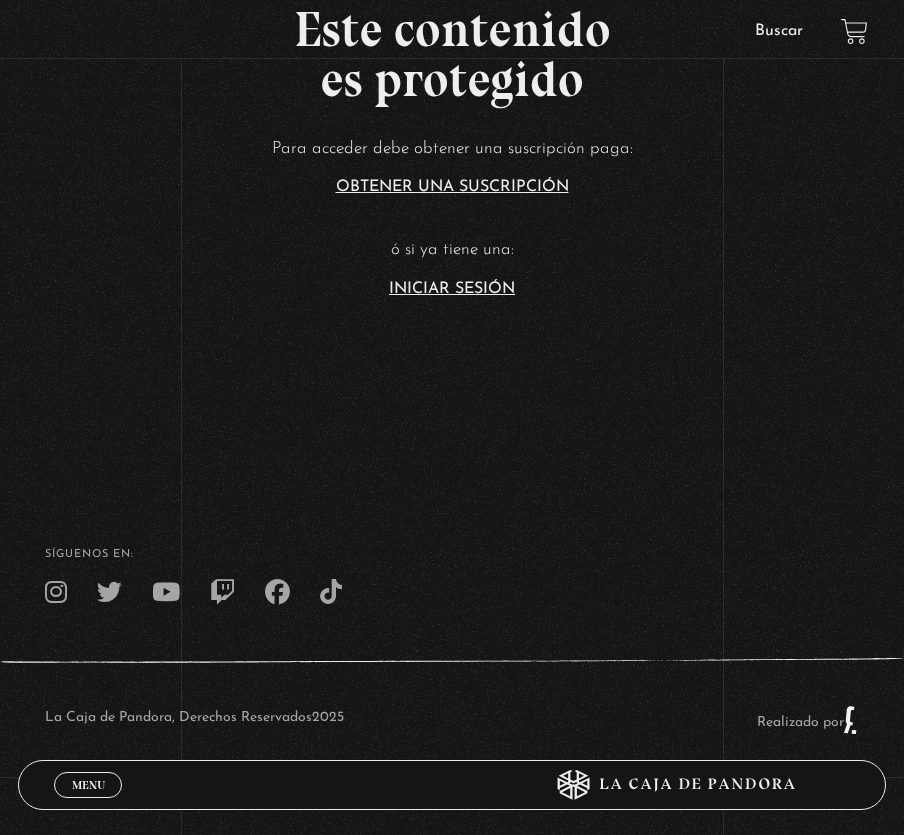 click on "Menu" at bounding box center (88, 785) 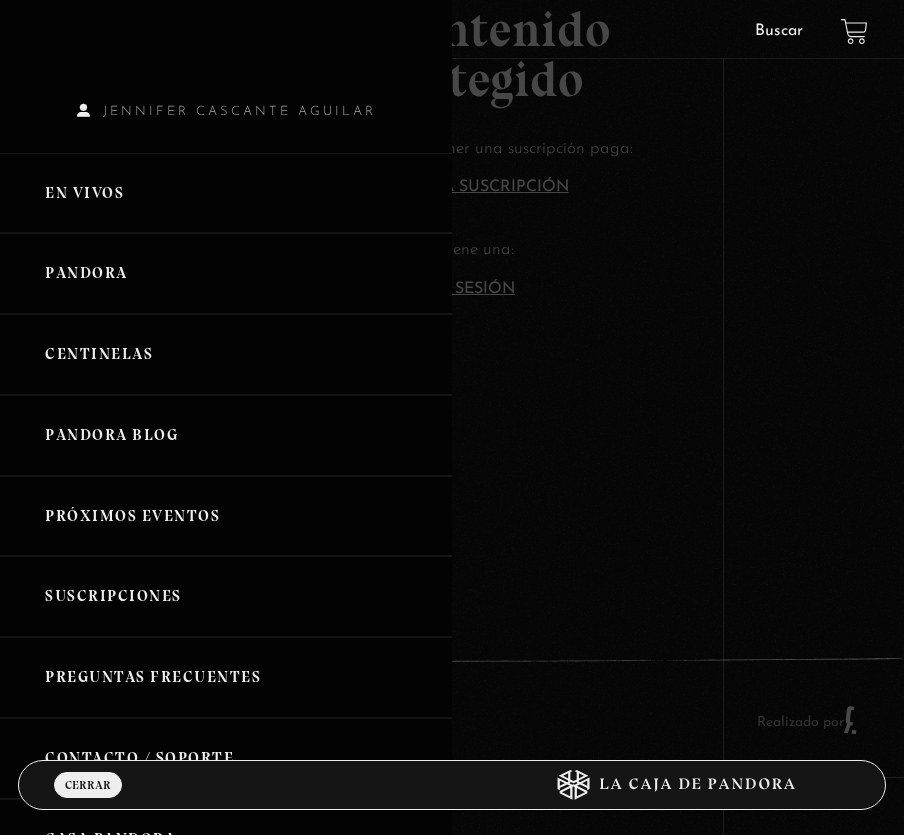 click on "Jennifer Cascante Aguilar" at bounding box center [226, 111] 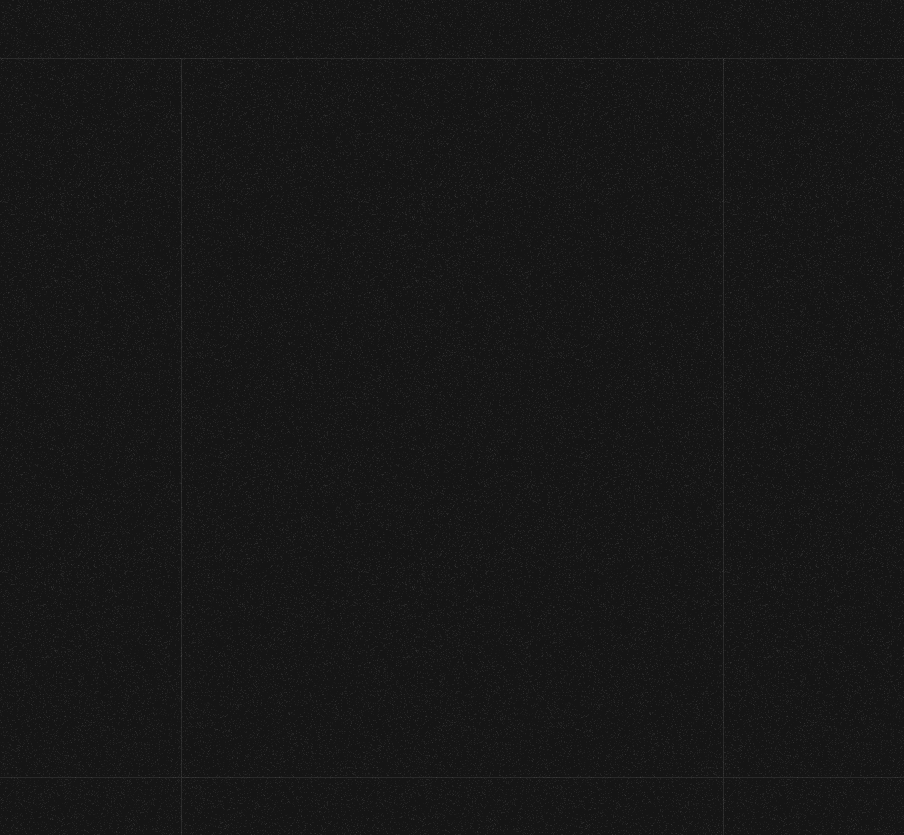 scroll, scrollTop: 0, scrollLeft: 0, axis: both 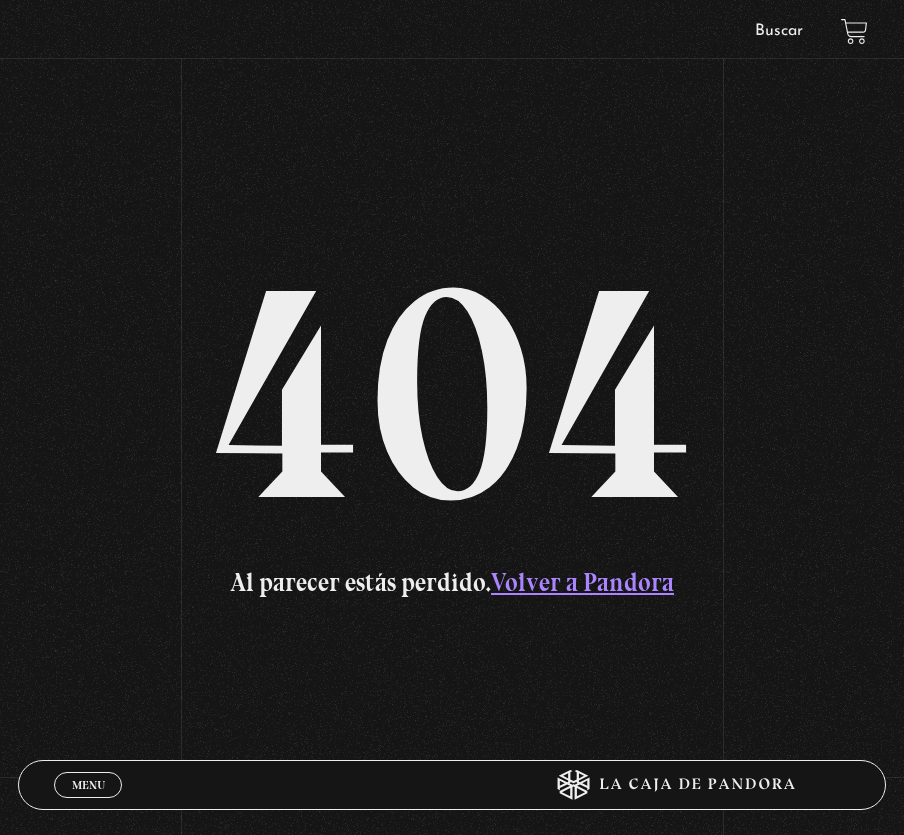 click on "Volver a Pandora" at bounding box center [582, 582] 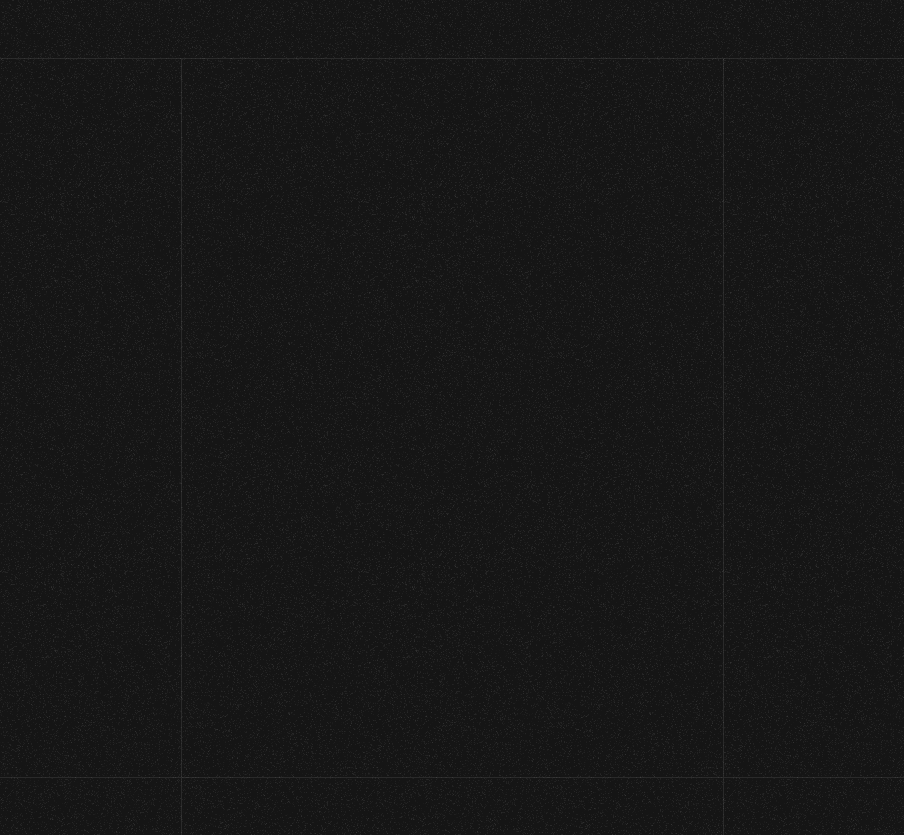 scroll, scrollTop: 0, scrollLeft: 0, axis: both 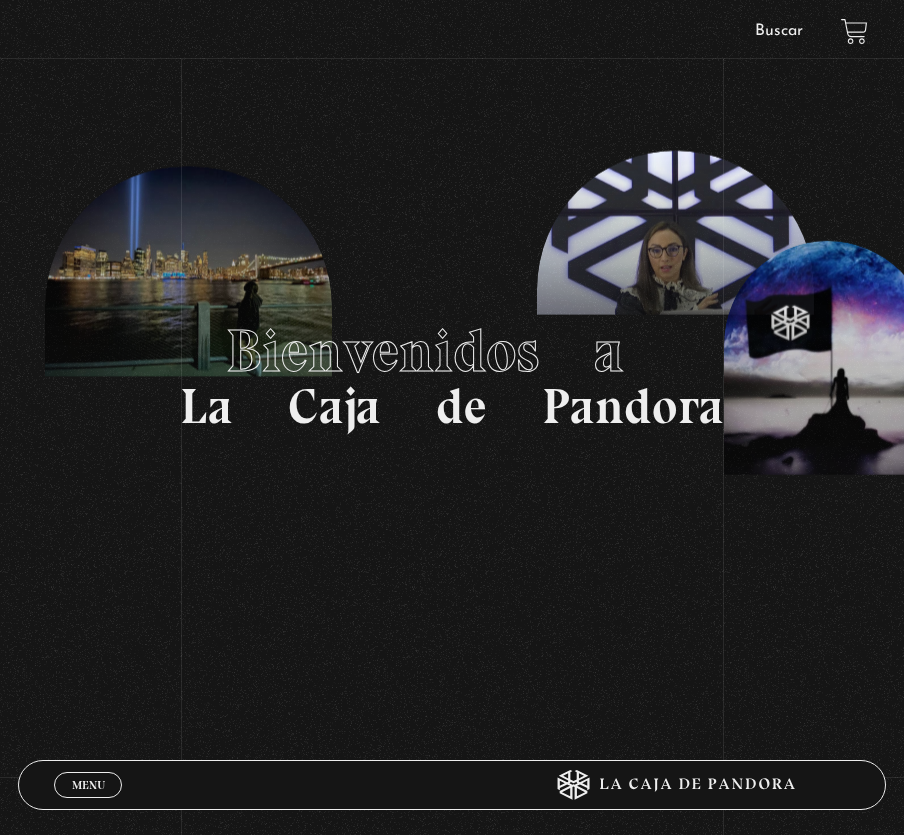click on "Menu" at bounding box center (88, 785) 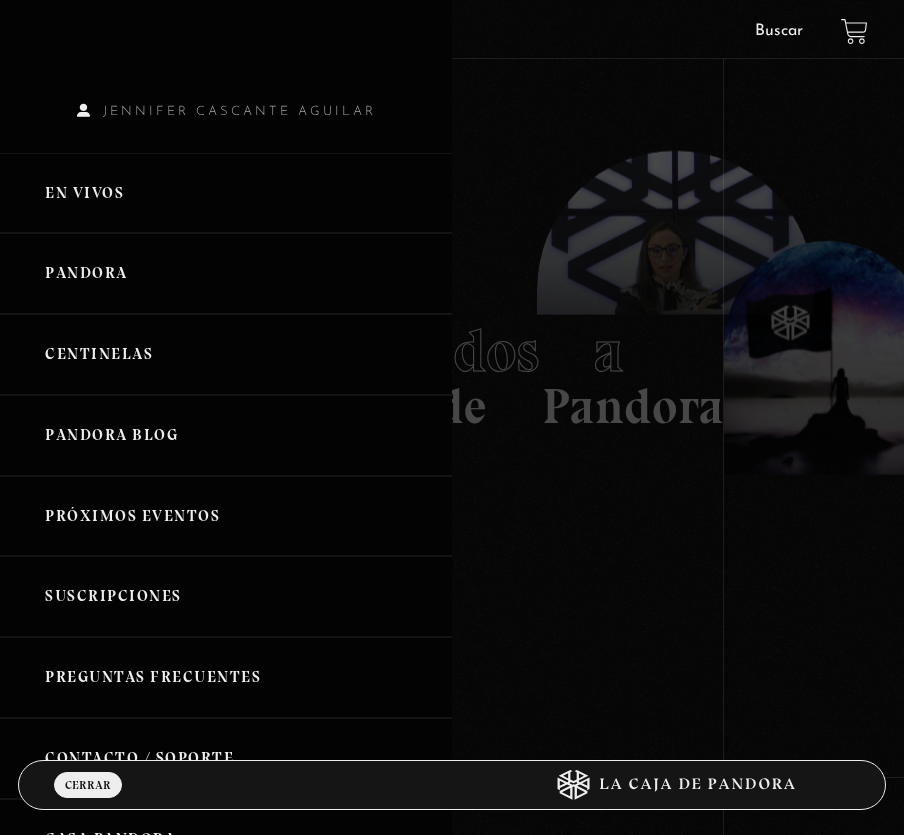 click on "Pandora" at bounding box center [226, 273] 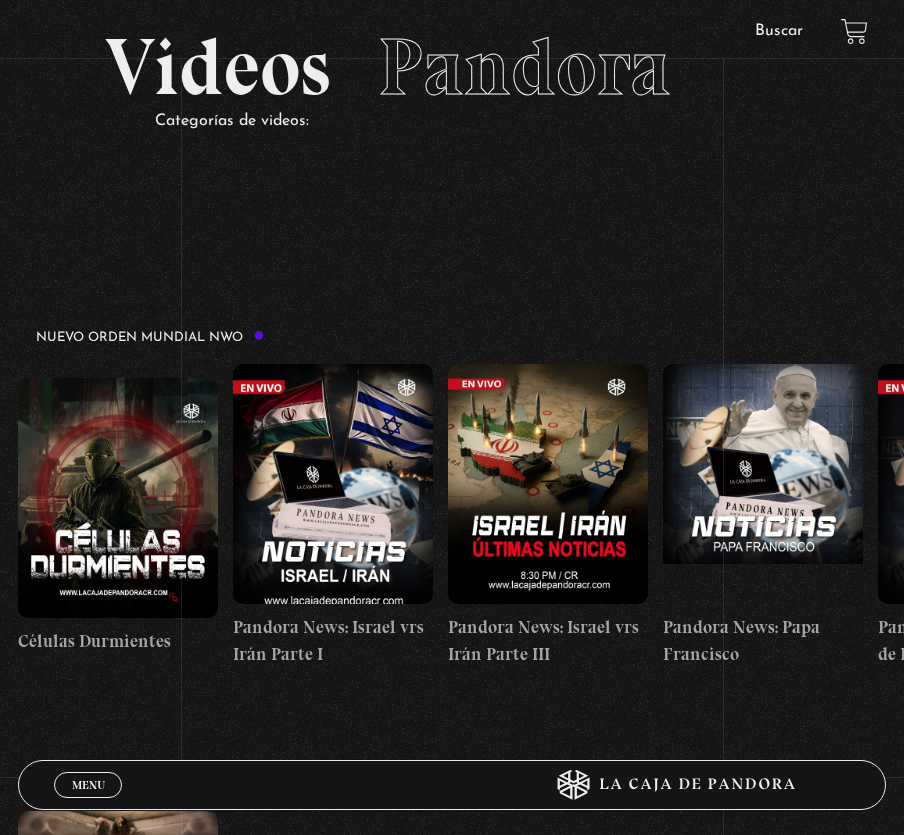 scroll, scrollTop: 194, scrollLeft: 0, axis: vertical 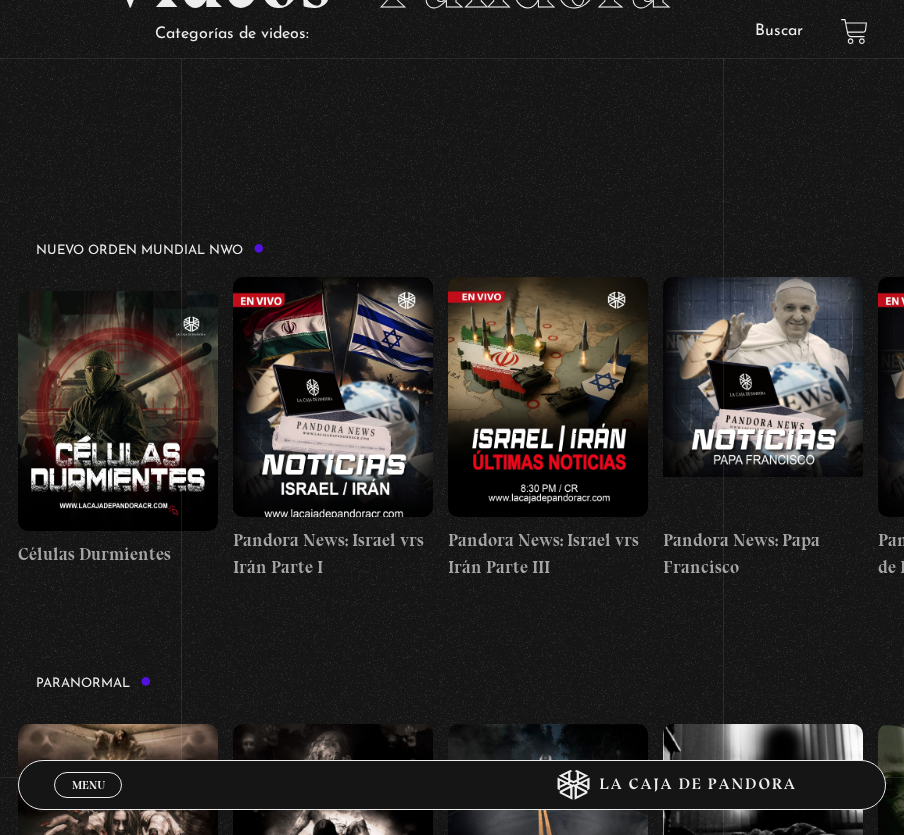 click at bounding box center (548, 397) 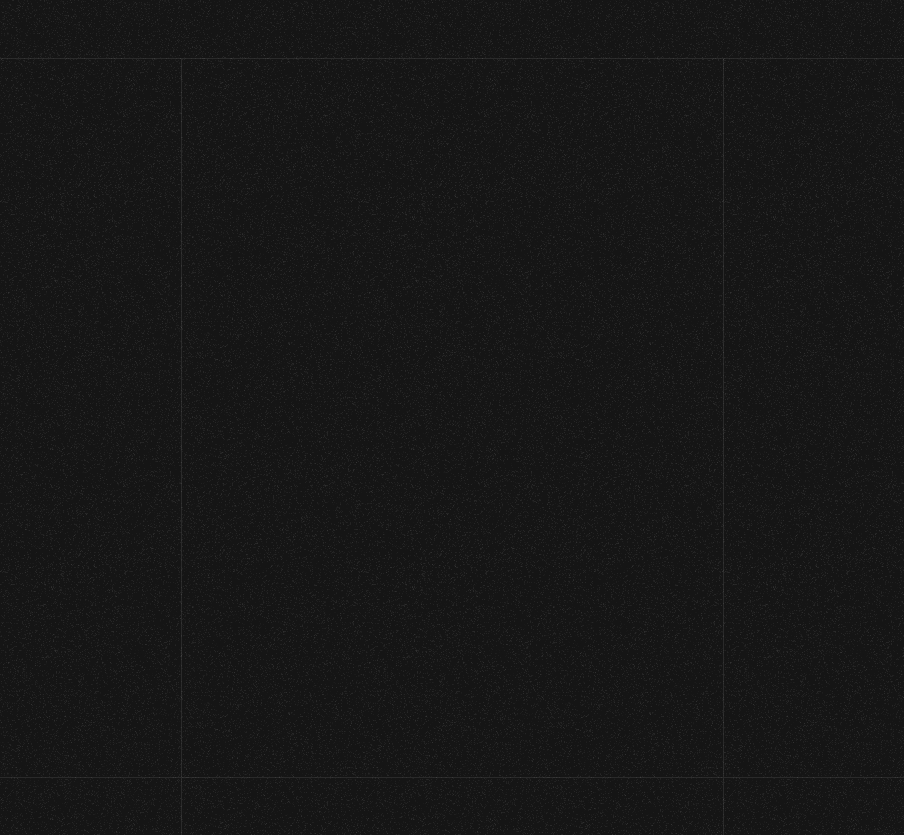 scroll, scrollTop: 0, scrollLeft: 0, axis: both 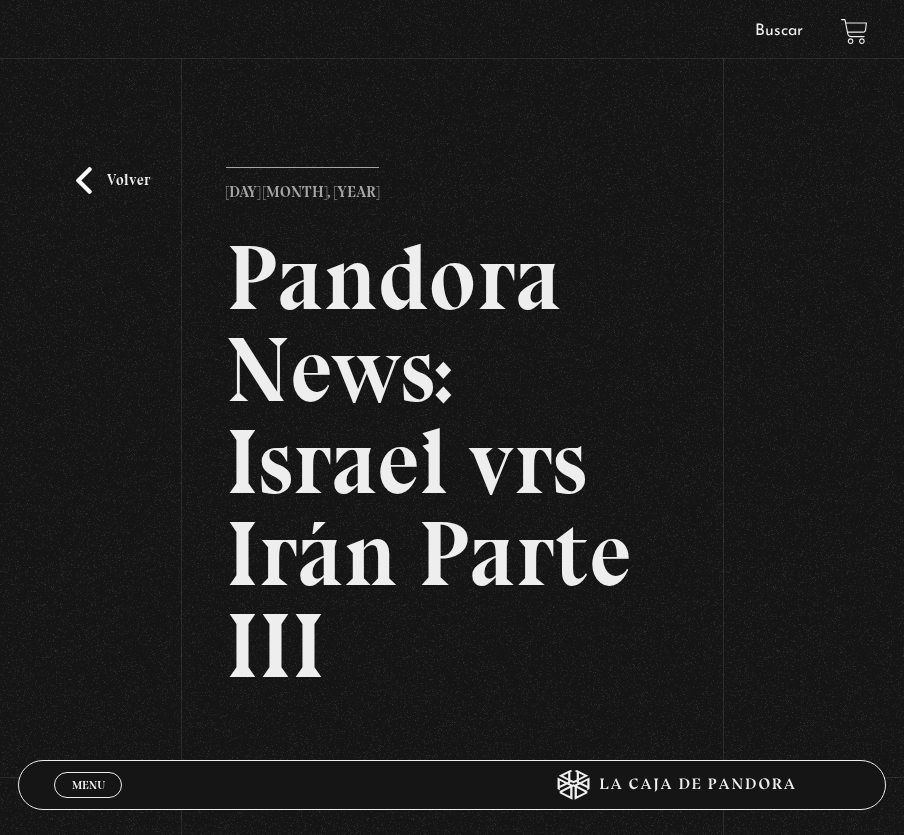 click on "Volver" at bounding box center [113, 180] 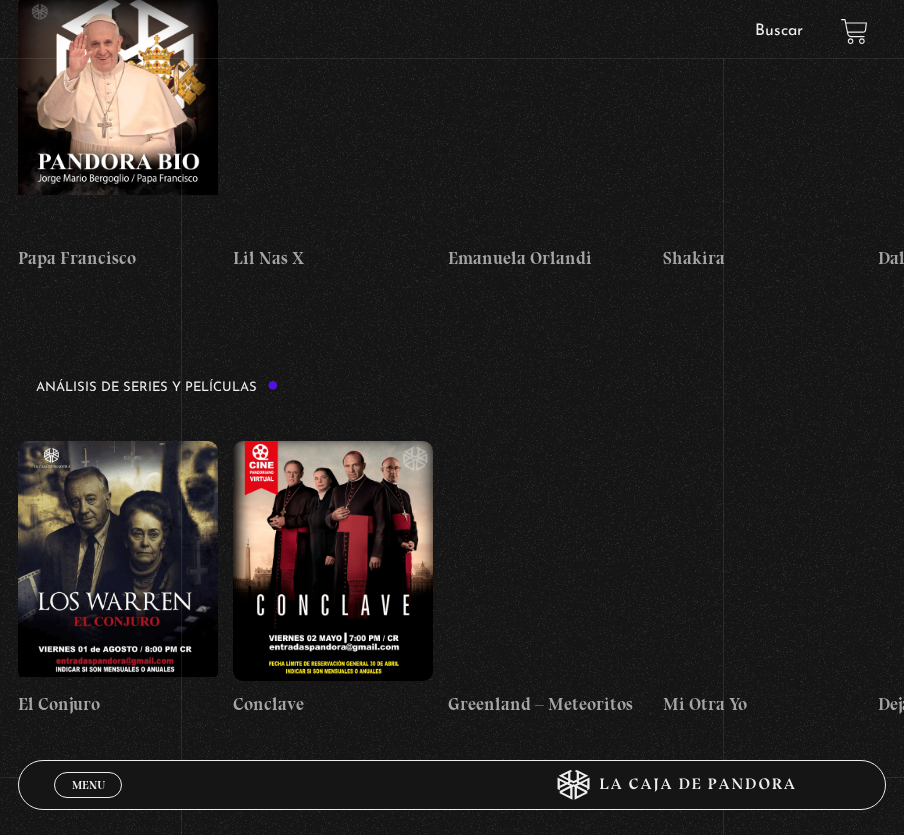 scroll, scrollTop: 1884, scrollLeft: 0, axis: vertical 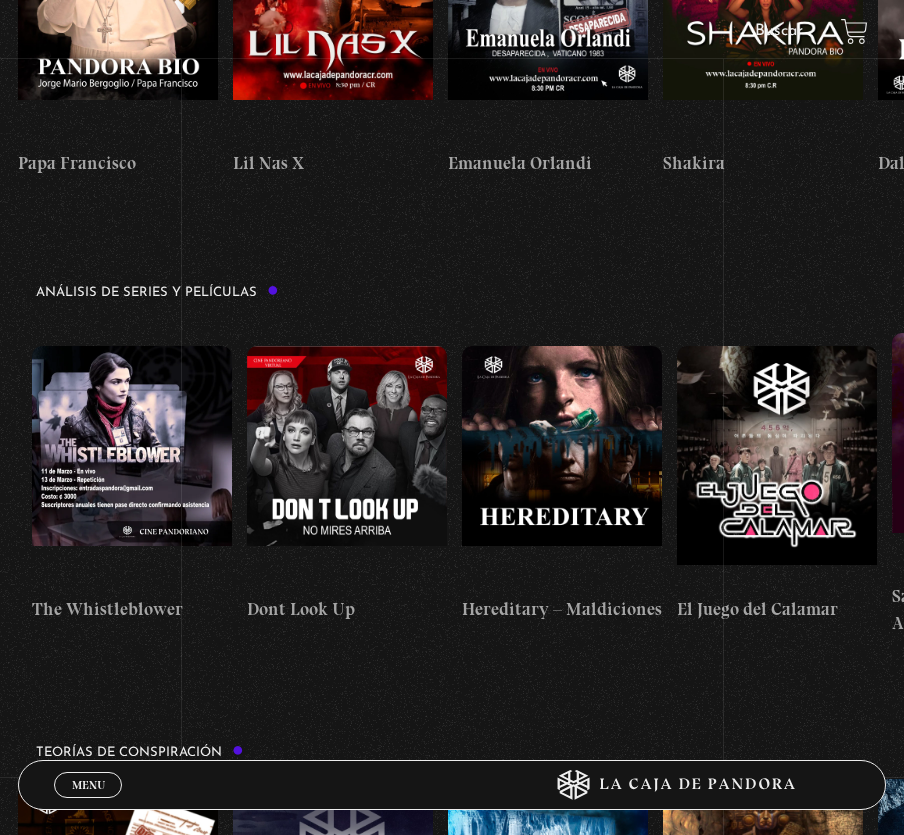 click at bounding box center [562, 466] 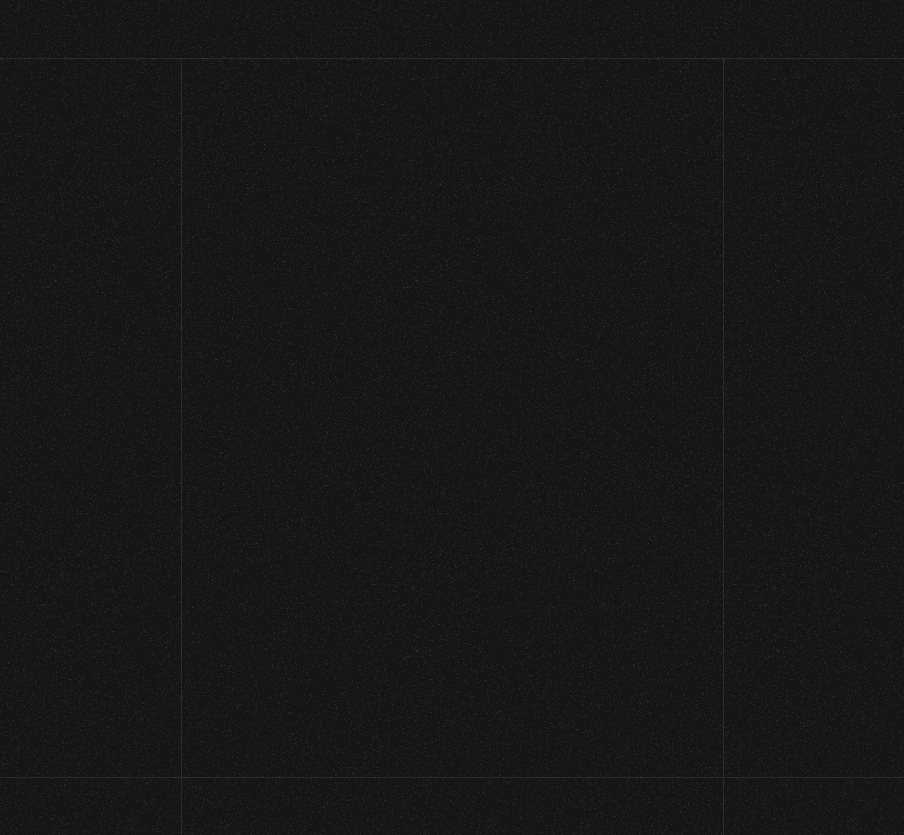 scroll, scrollTop: 0, scrollLeft: 0, axis: both 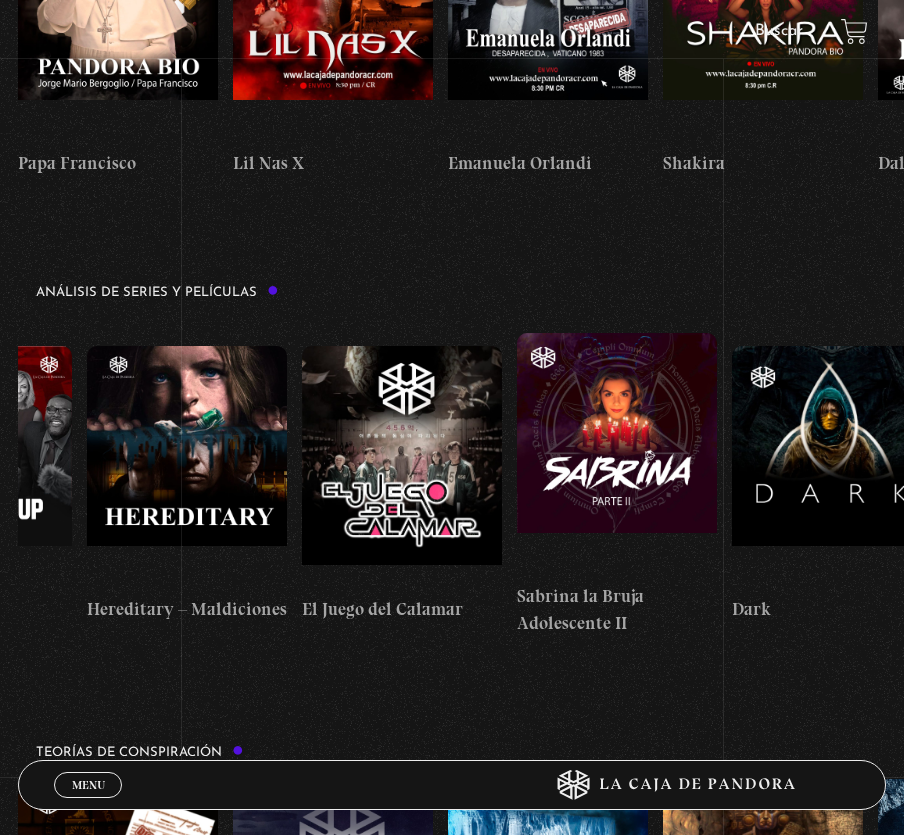 click at bounding box center [402, 466] 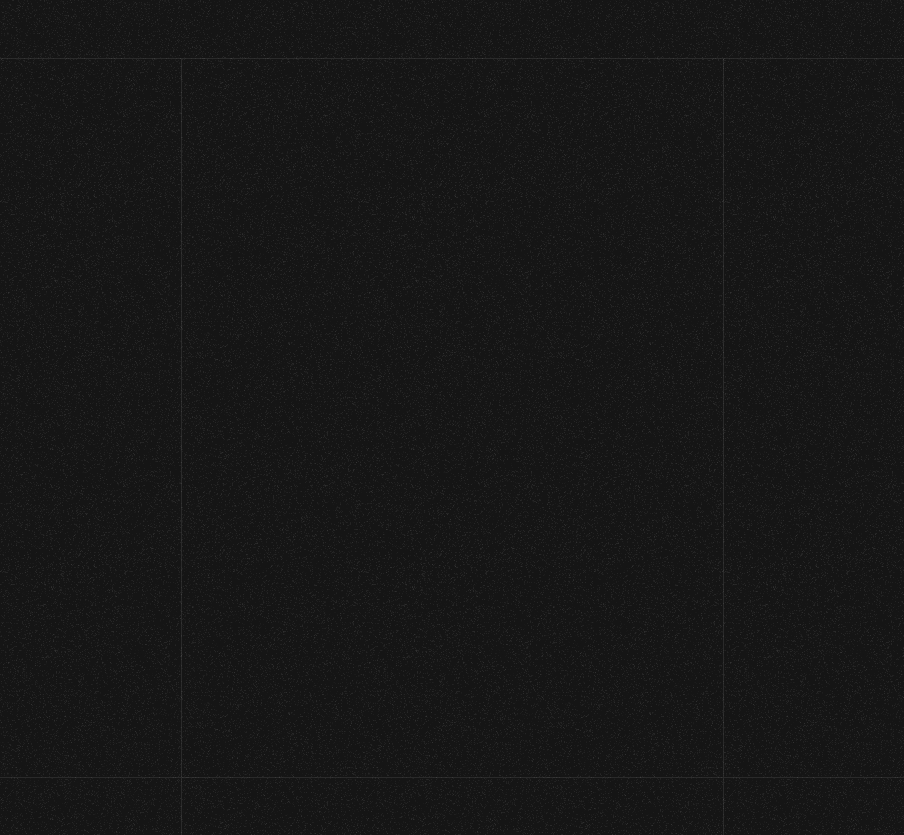 scroll, scrollTop: 0, scrollLeft: 0, axis: both 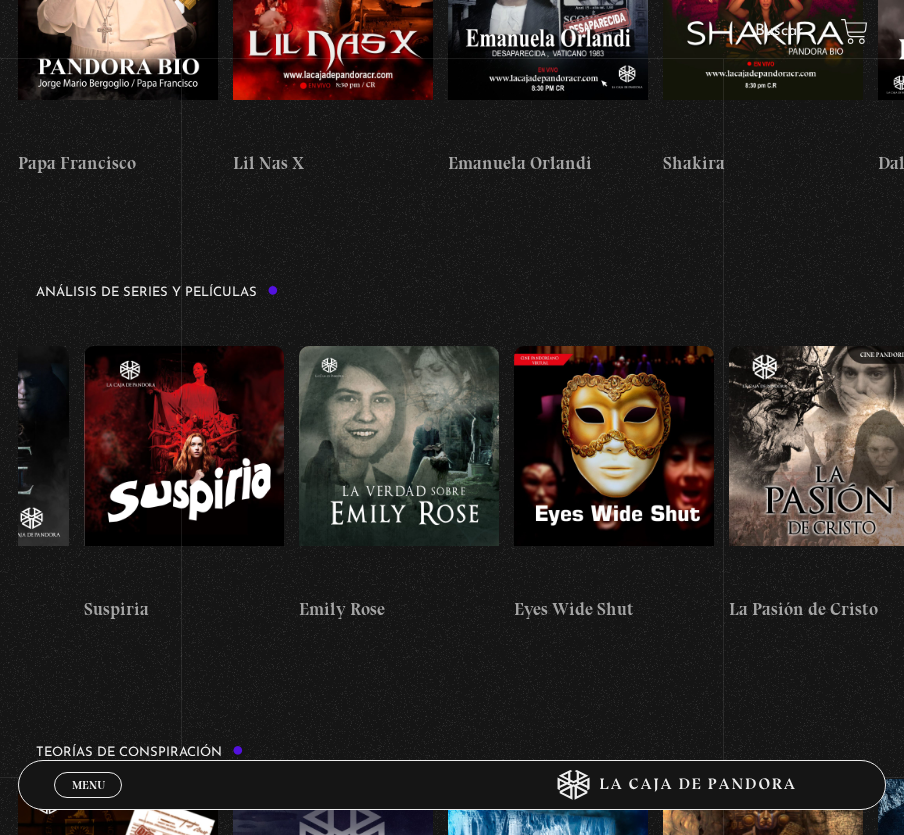 click at bounding box center (399, 466) 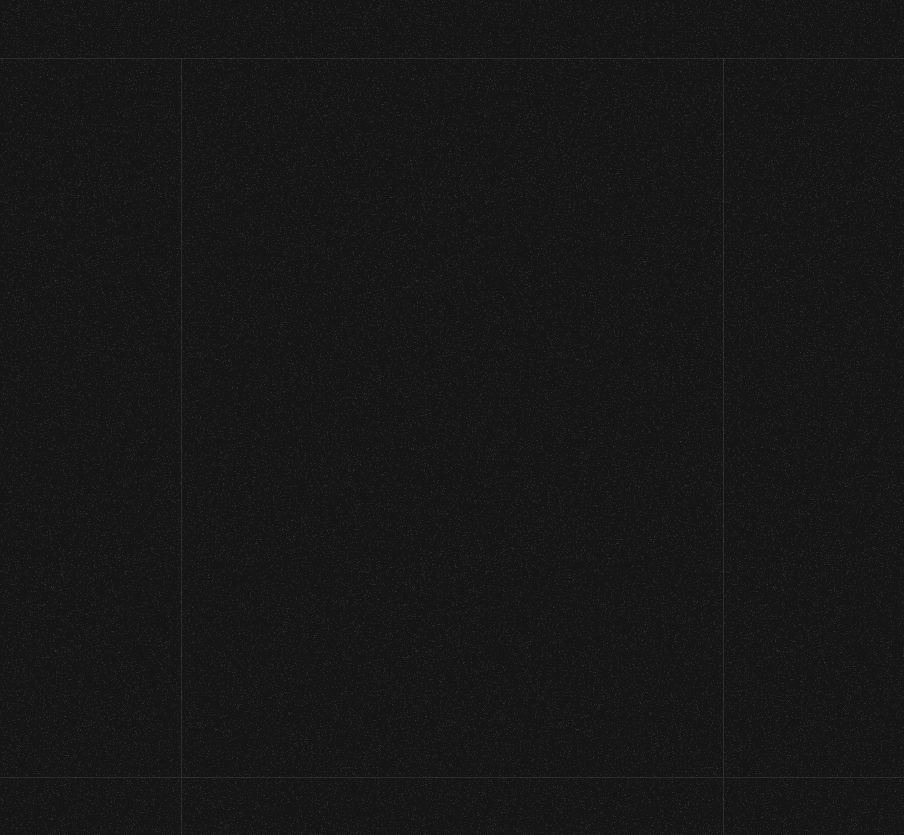 scroll, scrollTop: 0, scrollLeft: 0, axis: both 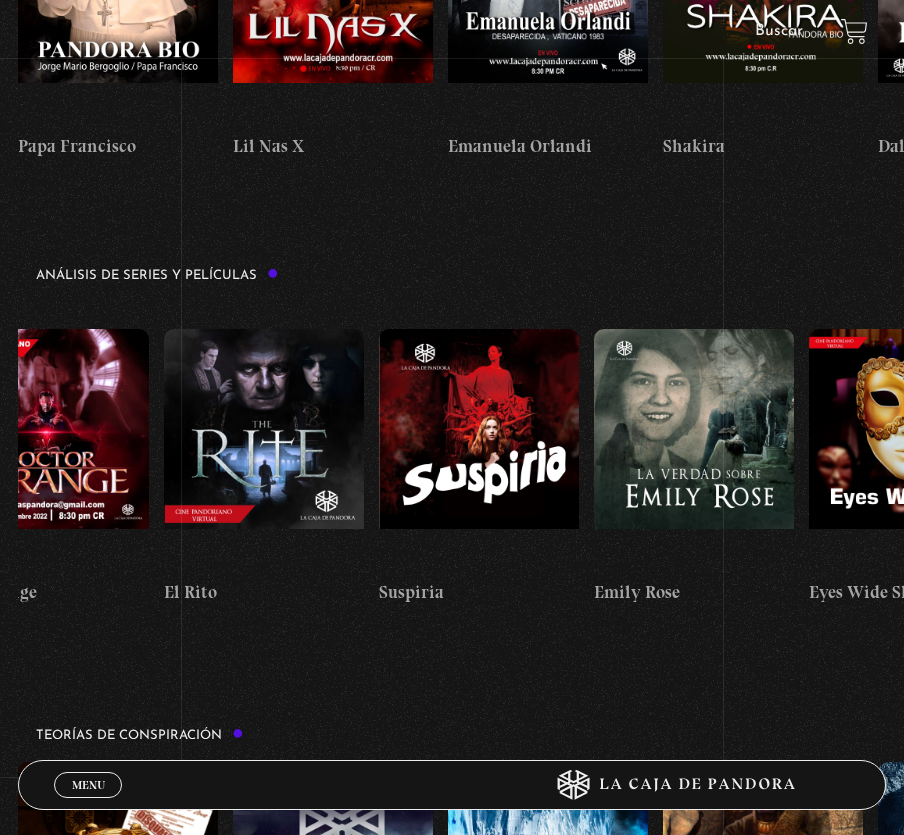 click at bounding box center [479, 449] 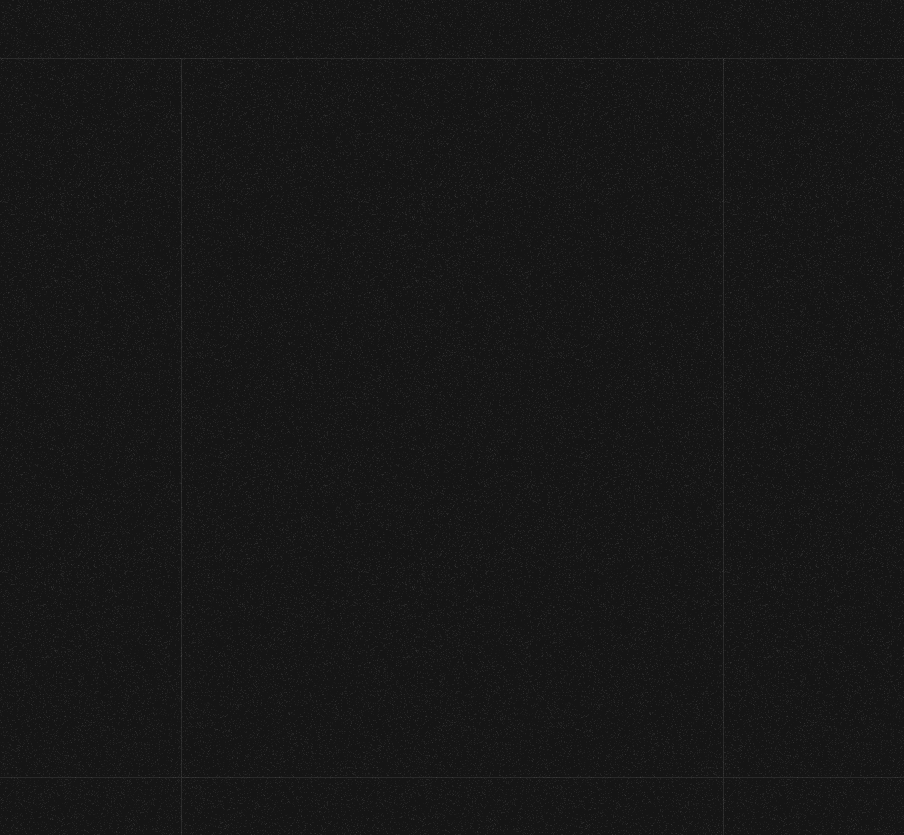 scroll, scrollTop: 0, scrollLeft: 0, axis: both 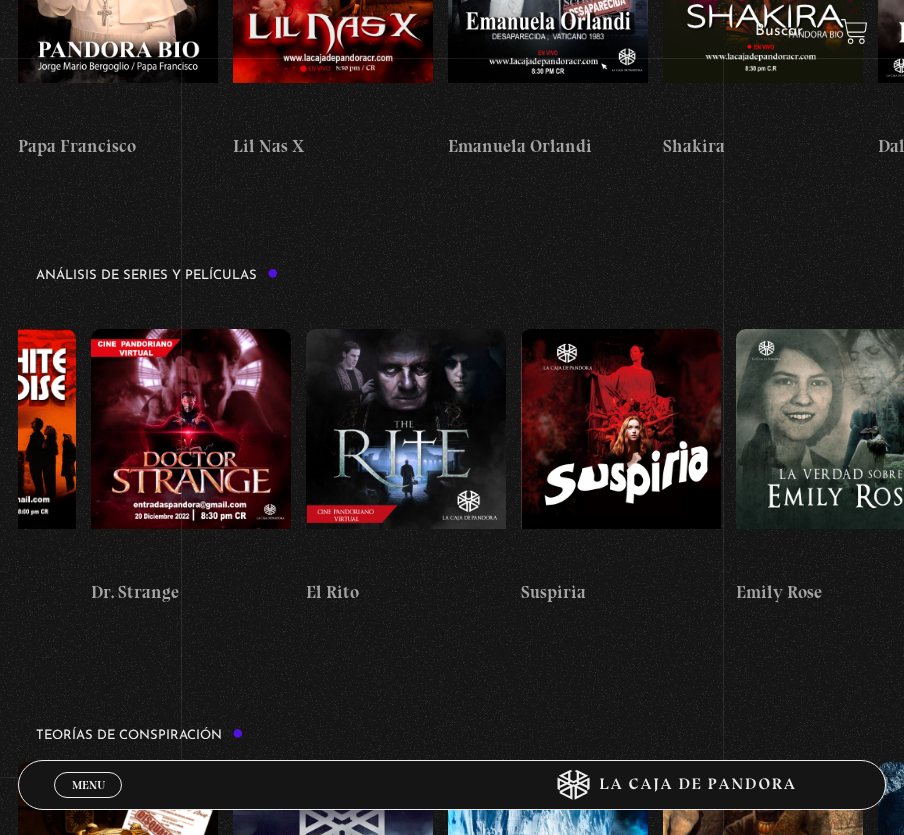 click at bounding box center (406, 449) 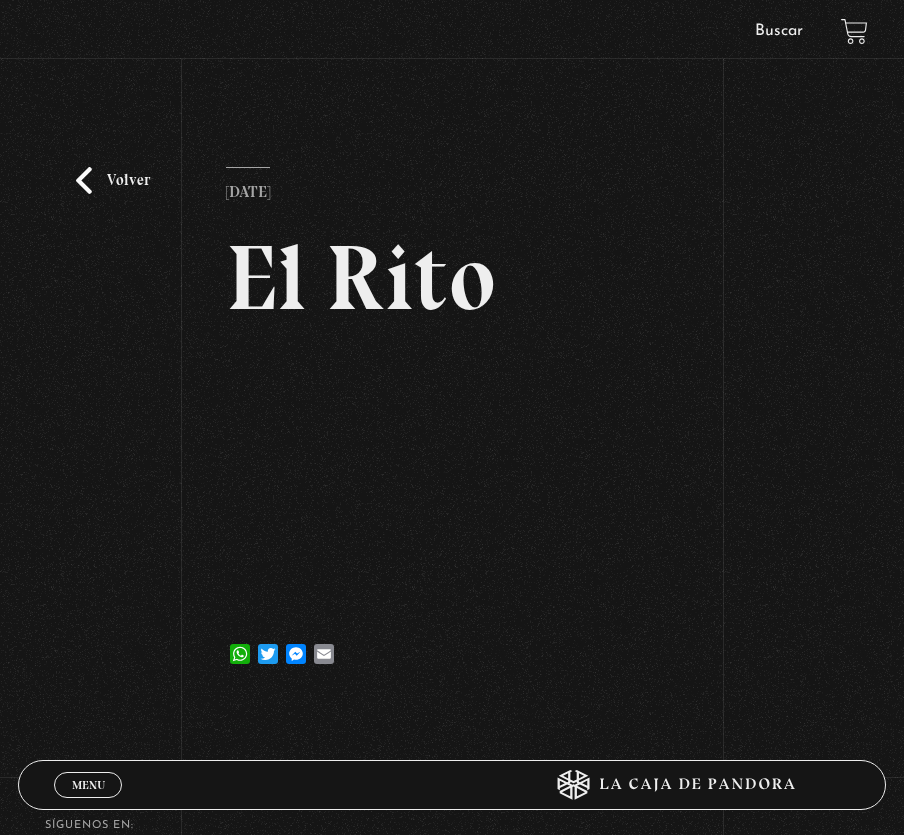 scroll, scrollTop: 8, scrollLeft: 0, axis: vertical 